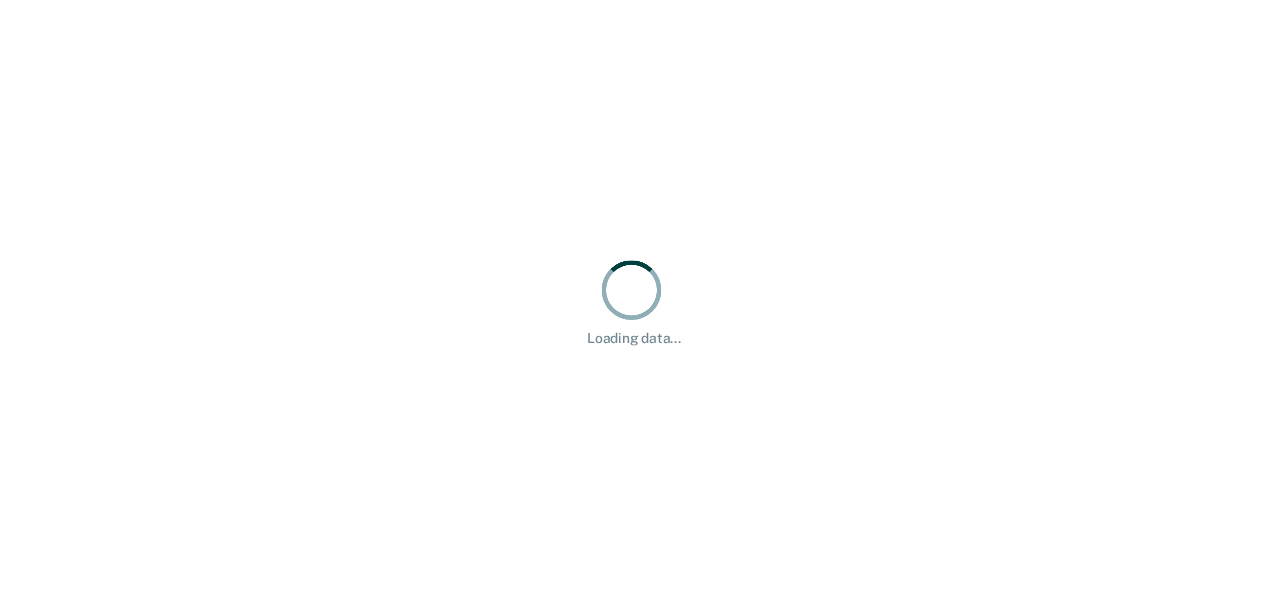 scroll, scrollTop: 0, scrollLeft: 0, axis: both 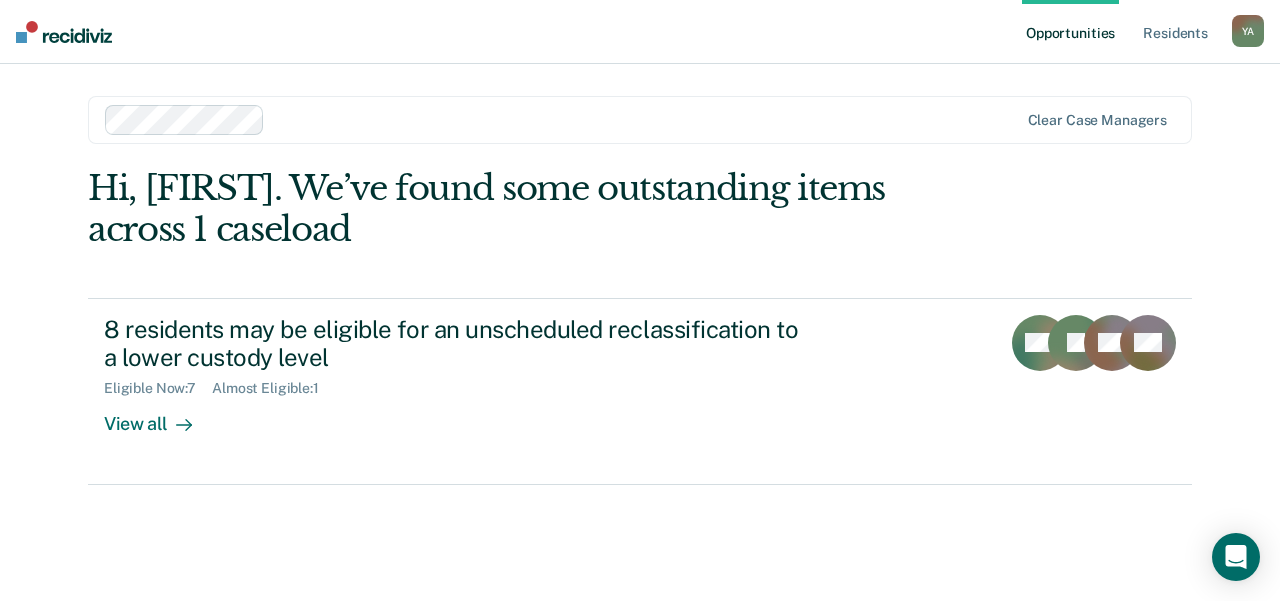 click on "Hi, [FIRST]. We’ve found some outstanding items across 1 caseload 8 residents may be eligible for an unscheduled reclassification to a lower custody level Eligible Now :  7 Almost Eligible :  1 View all   CM JT AA + 5" at bounding box center [640, 356] 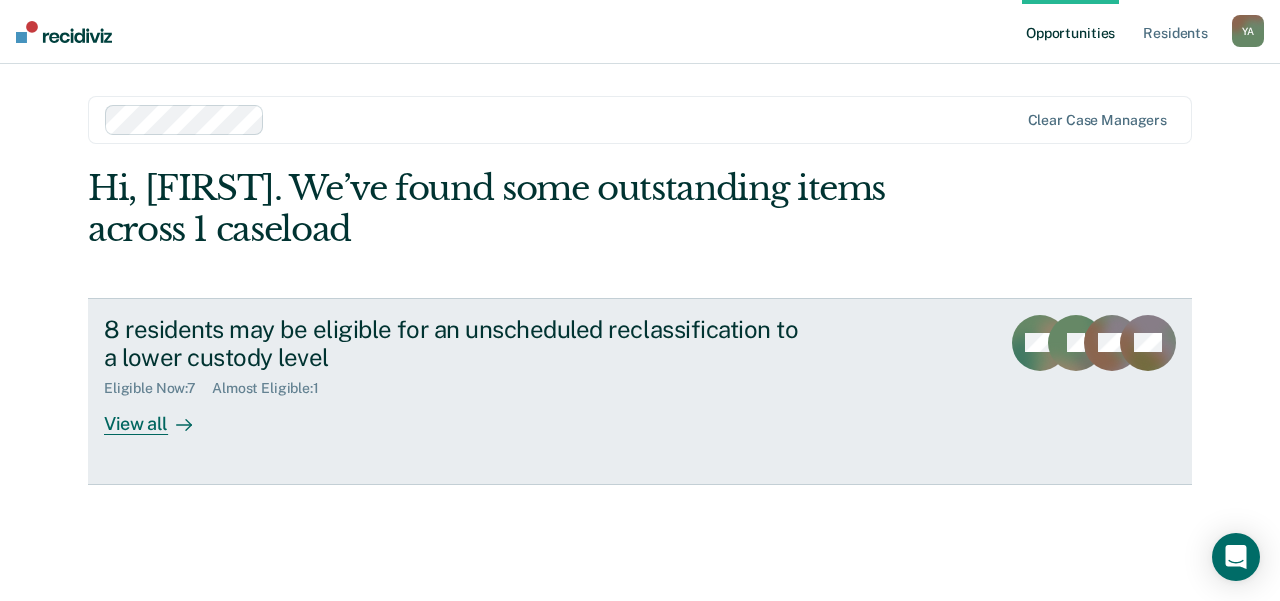 click on "View all" at bounding box center [160, 416] 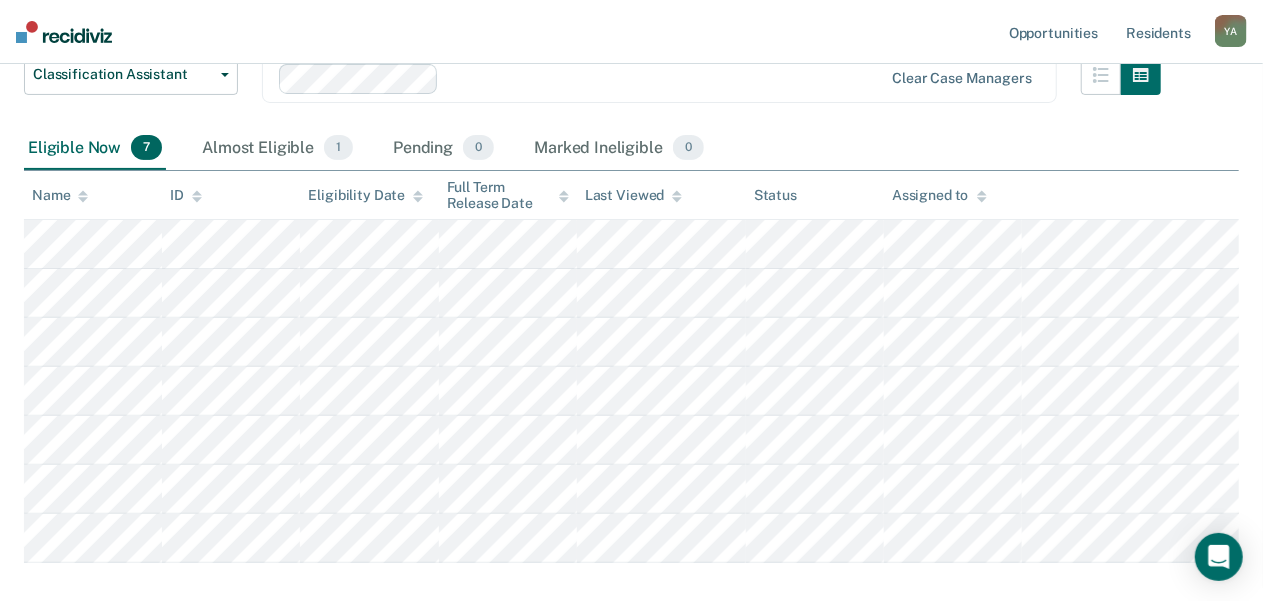scroll, scrollTop: 218, scrollLeft: 0, axis: vertical 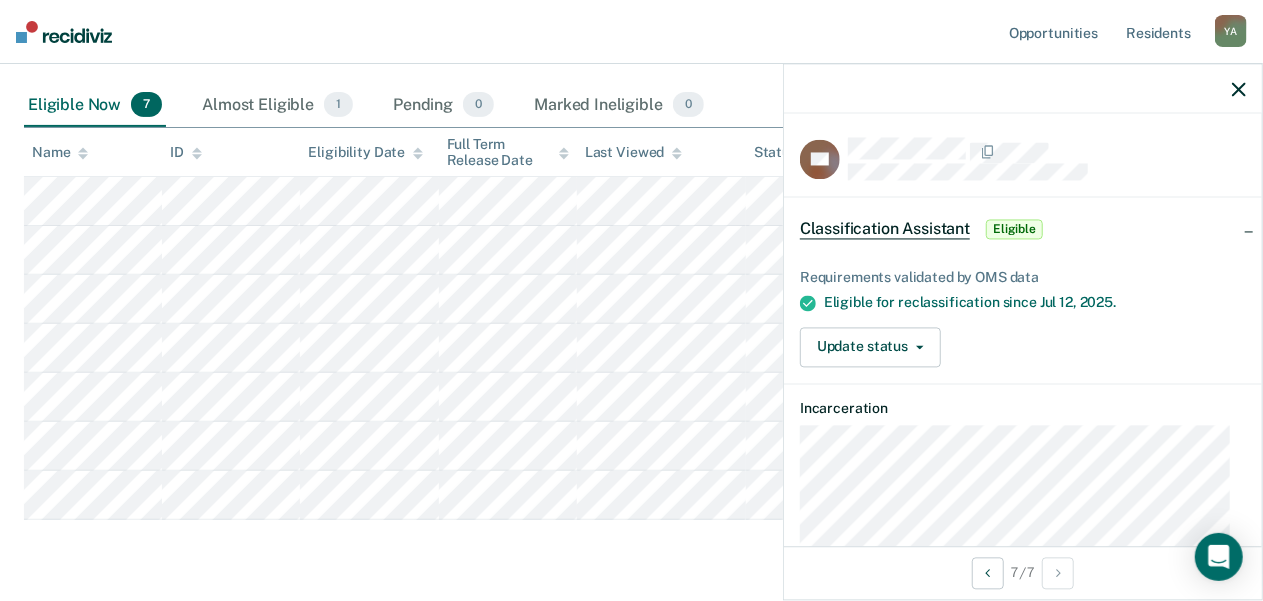 click on "Eligible" at bounding box center [1014, 230] 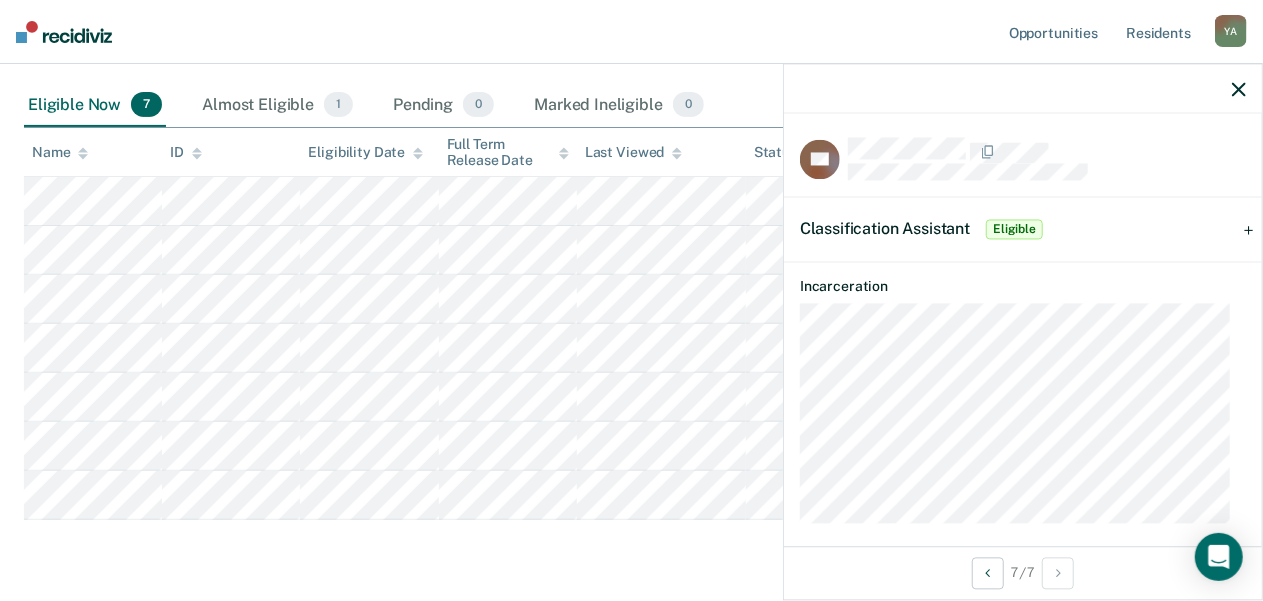 click on "Eligible" at bounding box center [1014, 230] 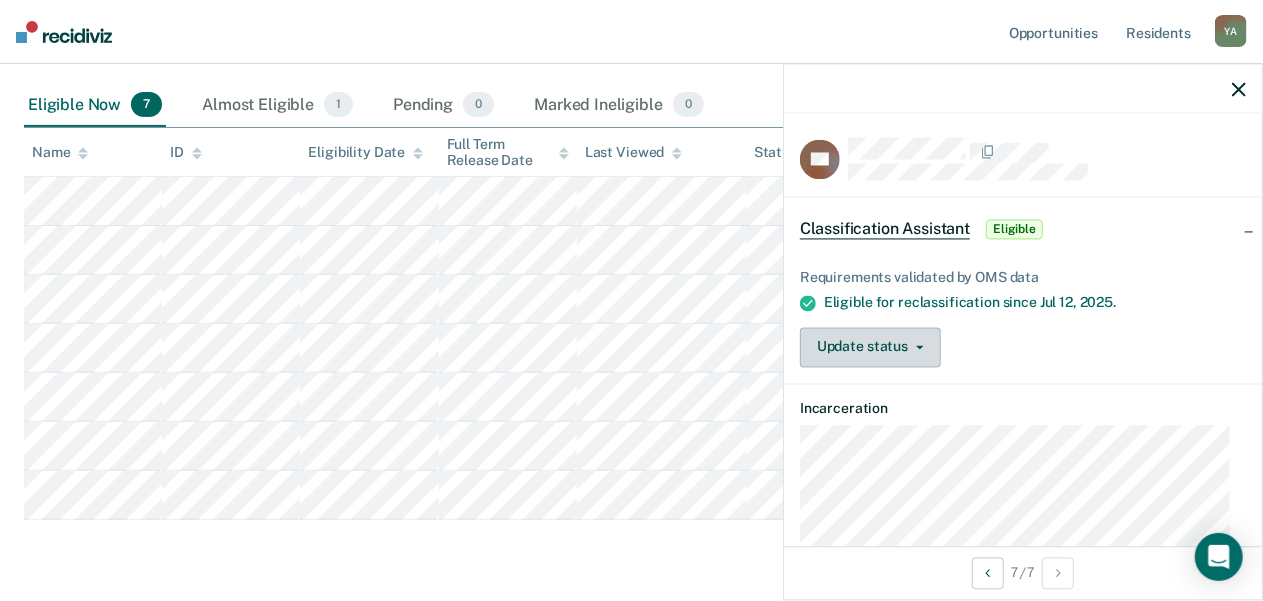click on "Update status" at bounding box center (870, 347) 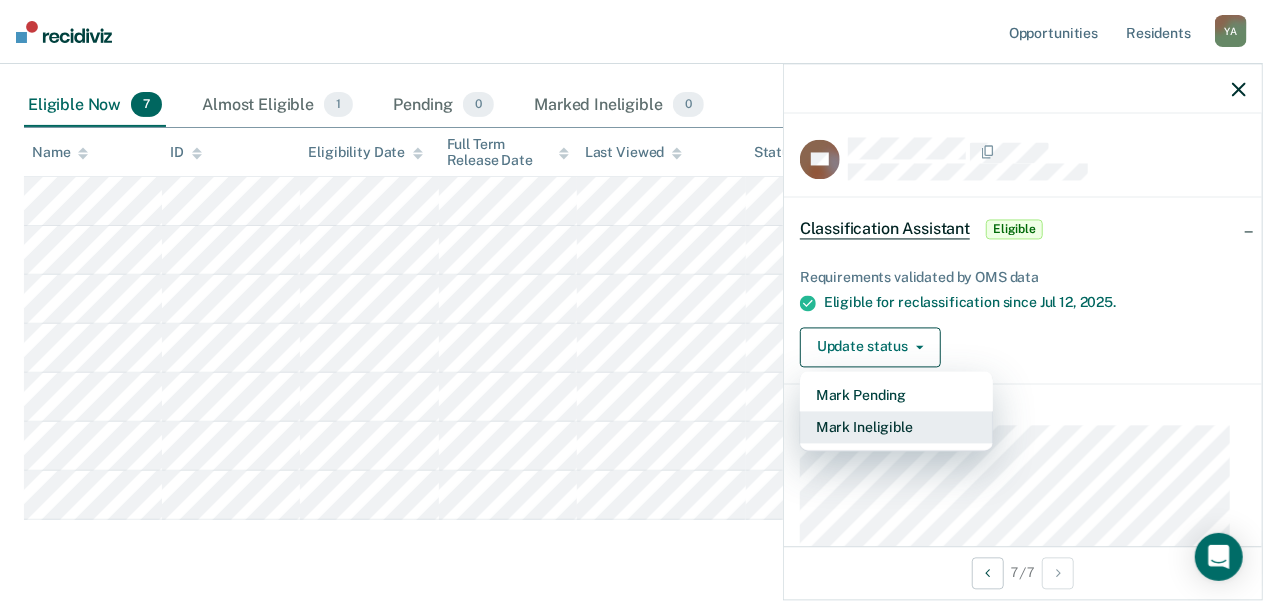 click on "Mark Ineligible" at bounding box center [896, 427] 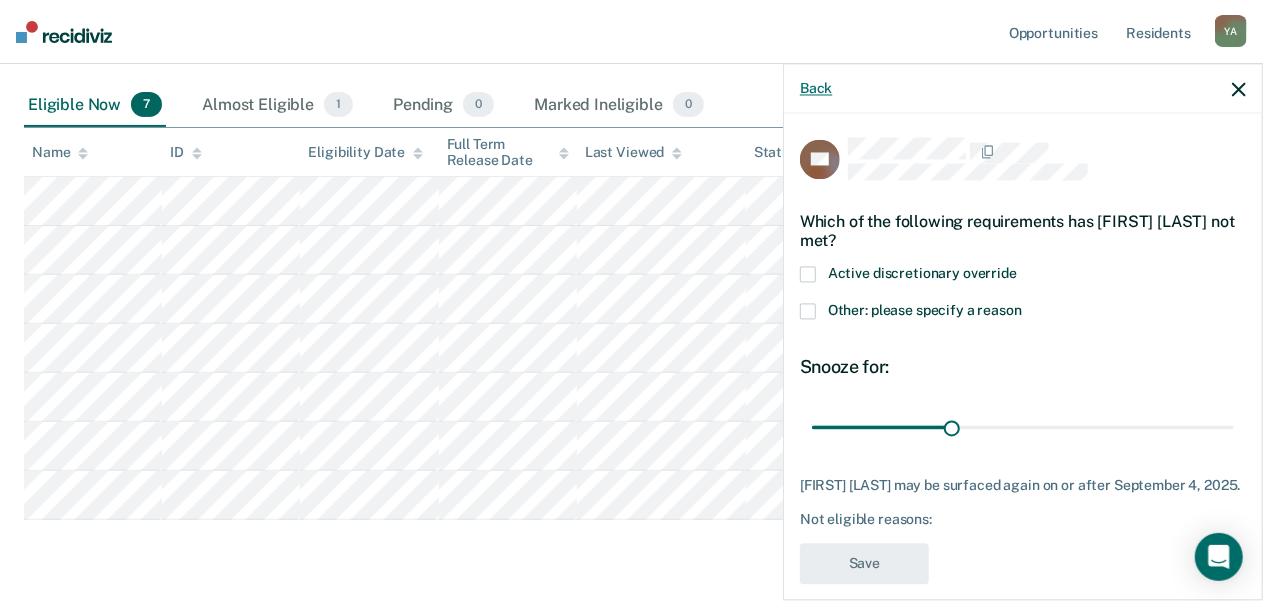 click on "Back" at bounding box center [816, 88] 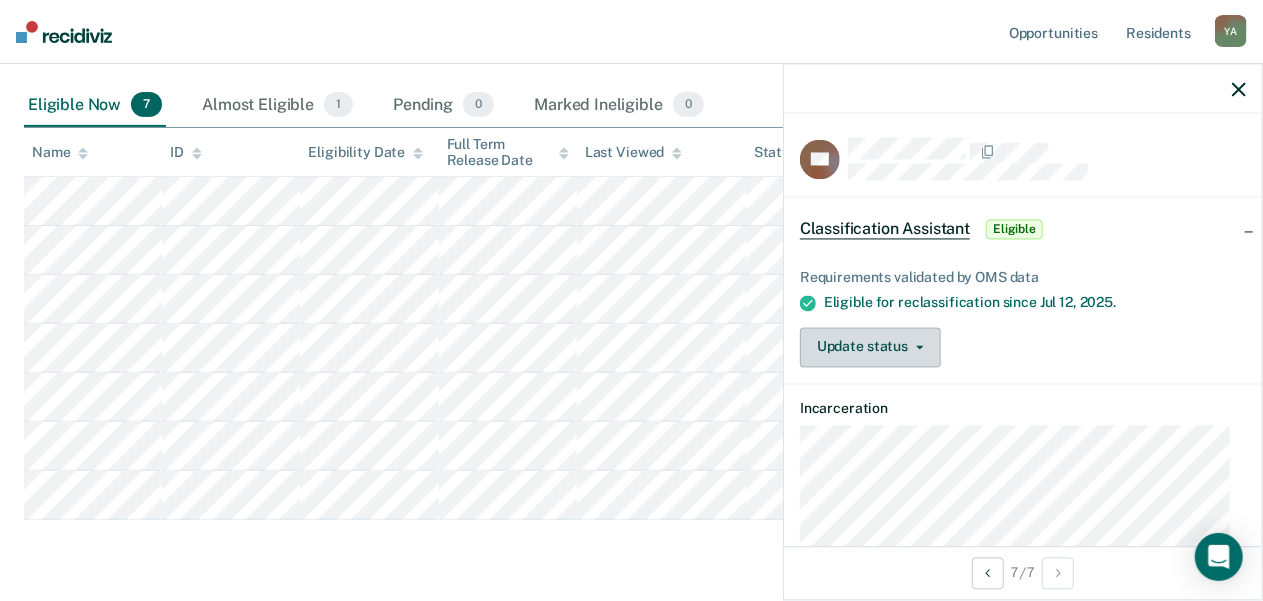 click on "Update status" at bounding box center (870, 347) 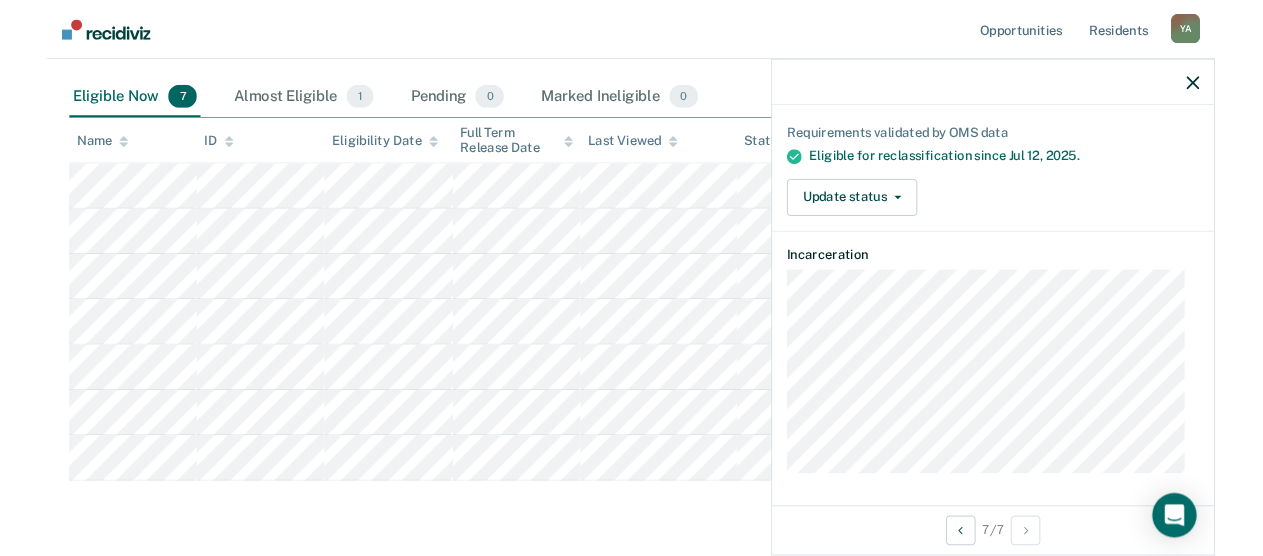 scroll, scrollTop: 31, scrollLeft: 0, axis: vertical 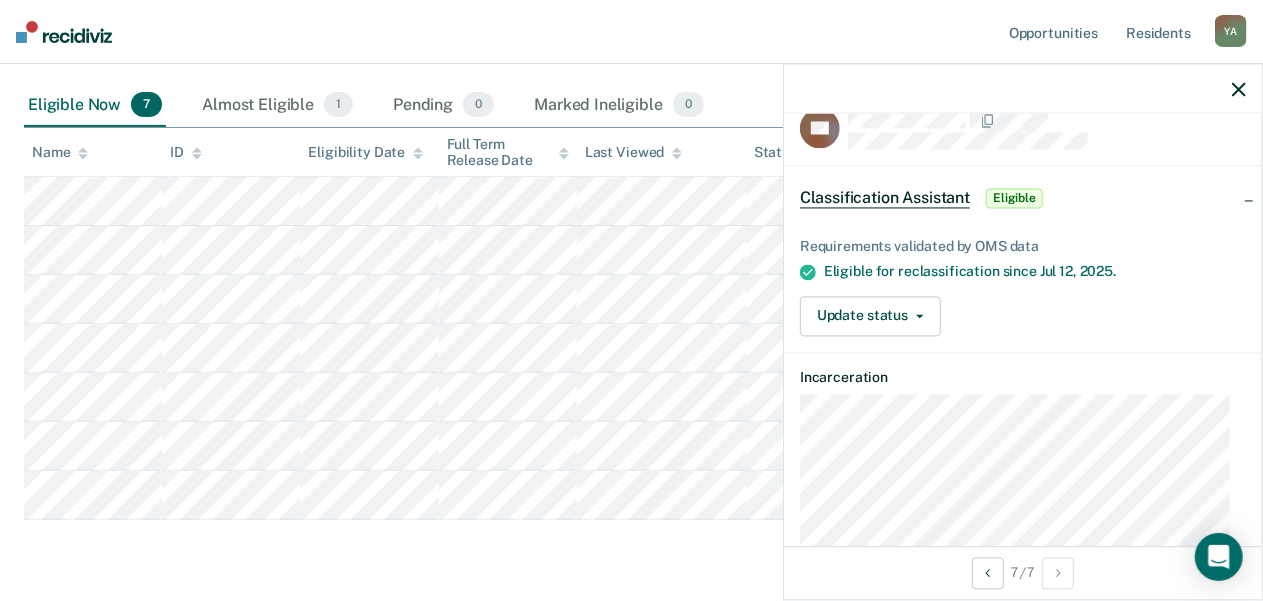 click 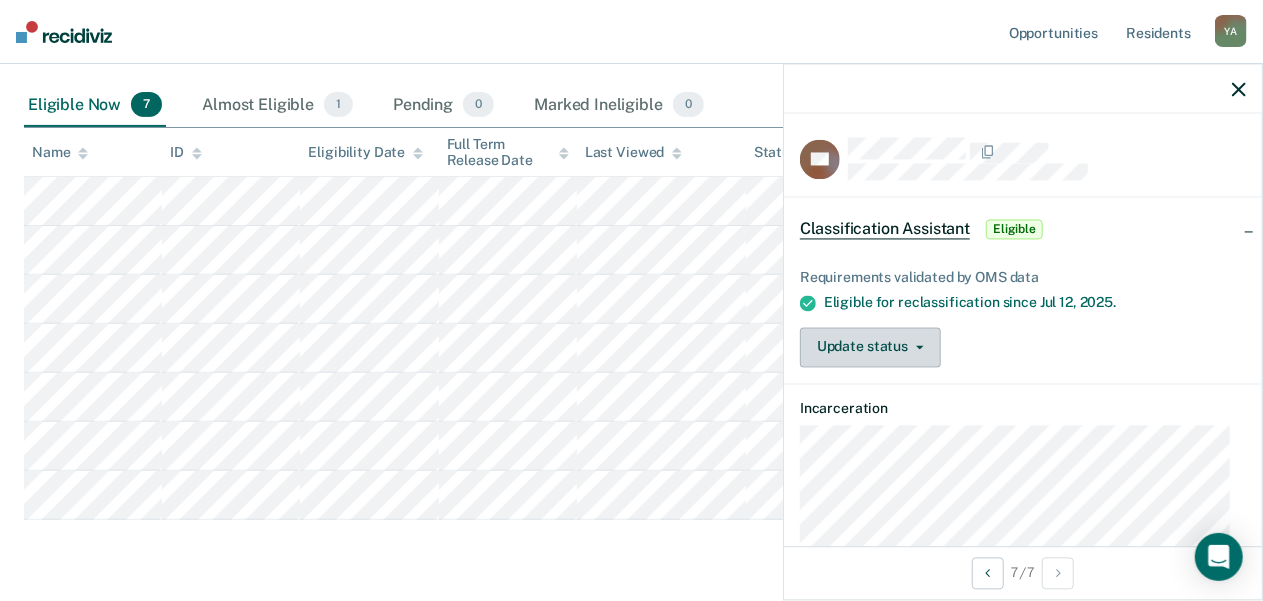 click on "Update status" at bounding box center [870, 347] 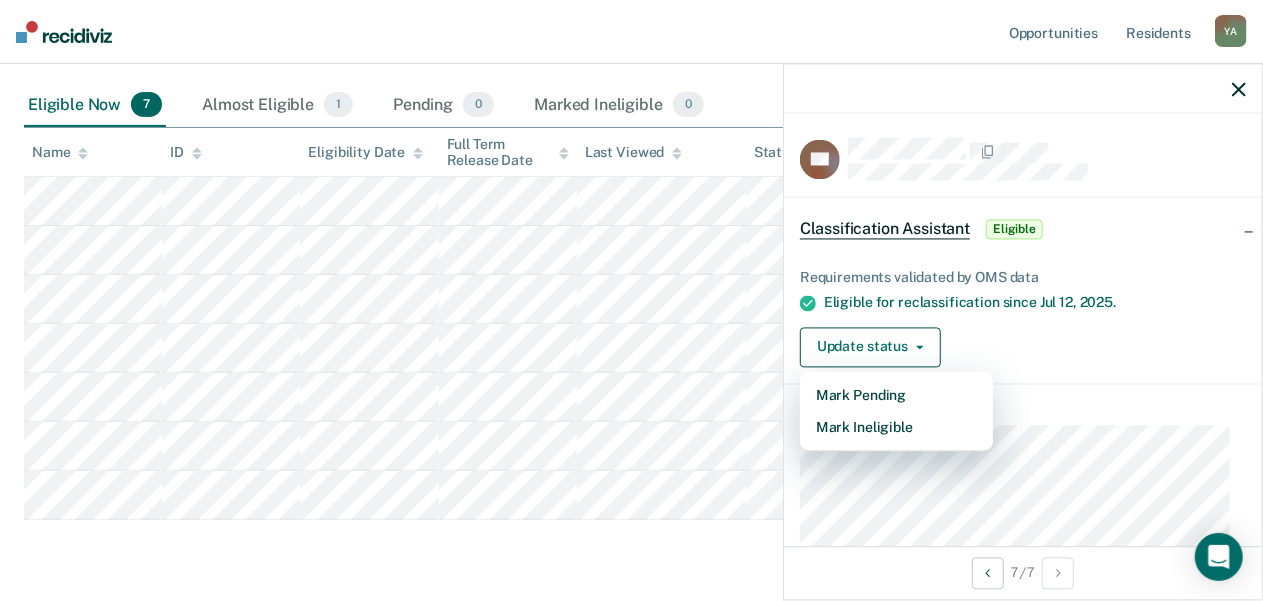 click on "Classification Assistant   This alert helps staff identify people who may be eligible for an unscheduled reclassification to a lower custody level.  Classification Assistant Classification Assistant Clear   case managers Eligible Now 7 Almost Eligible 1 Pending 0 Marked Ineligible 0
To pick up a draggable item, press the space bar.
While dragging, use the arrow keys to move the item.
Press space again to drop the item in its new position, or press escape to cancel.
Name ID Eligibility Date Full Term Release Date Last Viewed Status Assigned to" at bounding box center [631, 249] 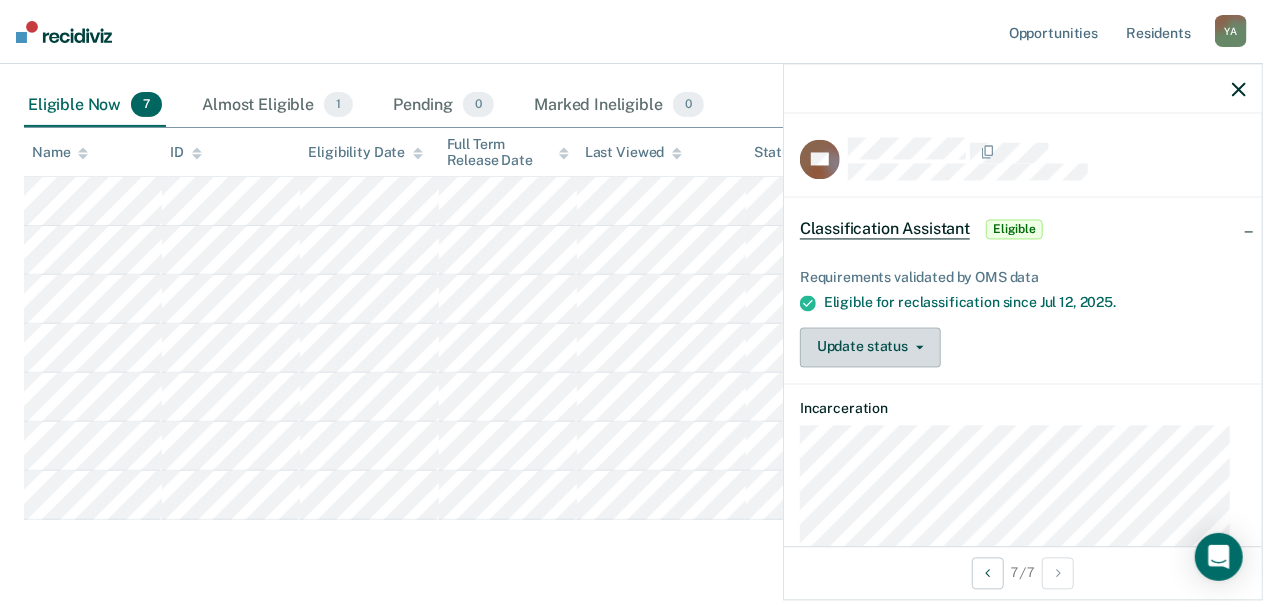 click on "Update status" at bounding box center (870, 347) 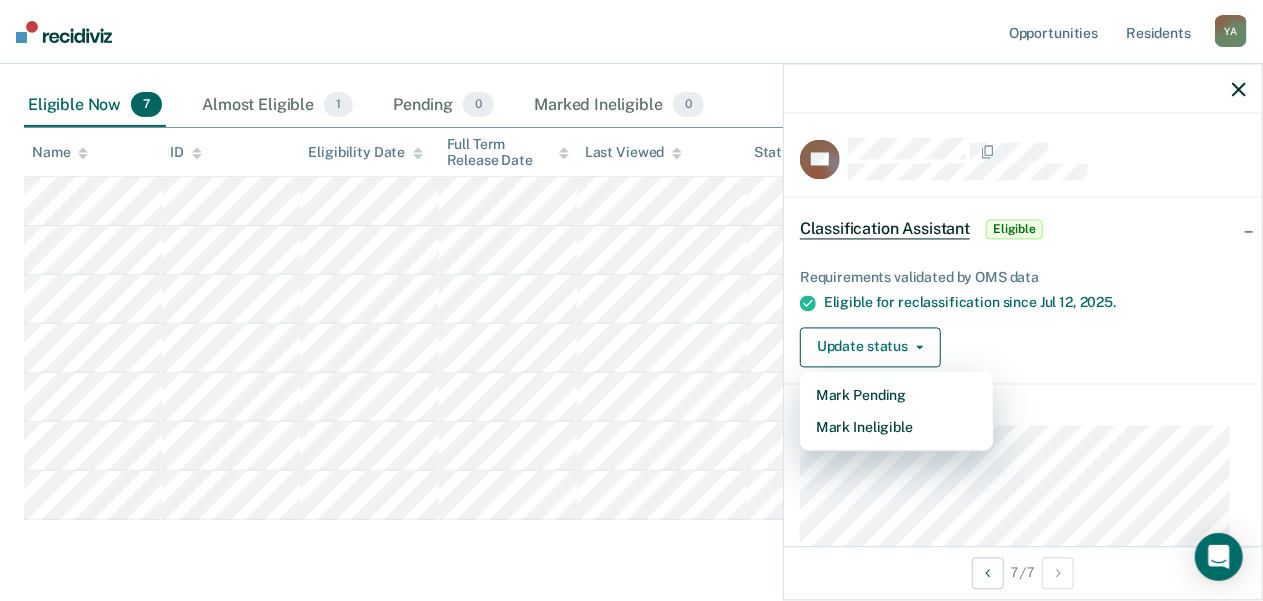 click on "Classification Assistant   This alert helps staff identify people who may be eligible for an unscheduled reclassification to a lower custody level.  Classification Assistant Classification Assistant Clear   case managers Eligible Now 7 Almost Eligible 1 Pending 0 Marked Ineligible 0
To pick up a draggable item, press the space bar.
While dragging, use the arrow keys to move the item.
Press space again to drop the item in its new position, or press escape to cancel.
Name ID Eligibility Date Full Term Release Date Last Viewed Status Assigned to" at bounding box center [631, 249] 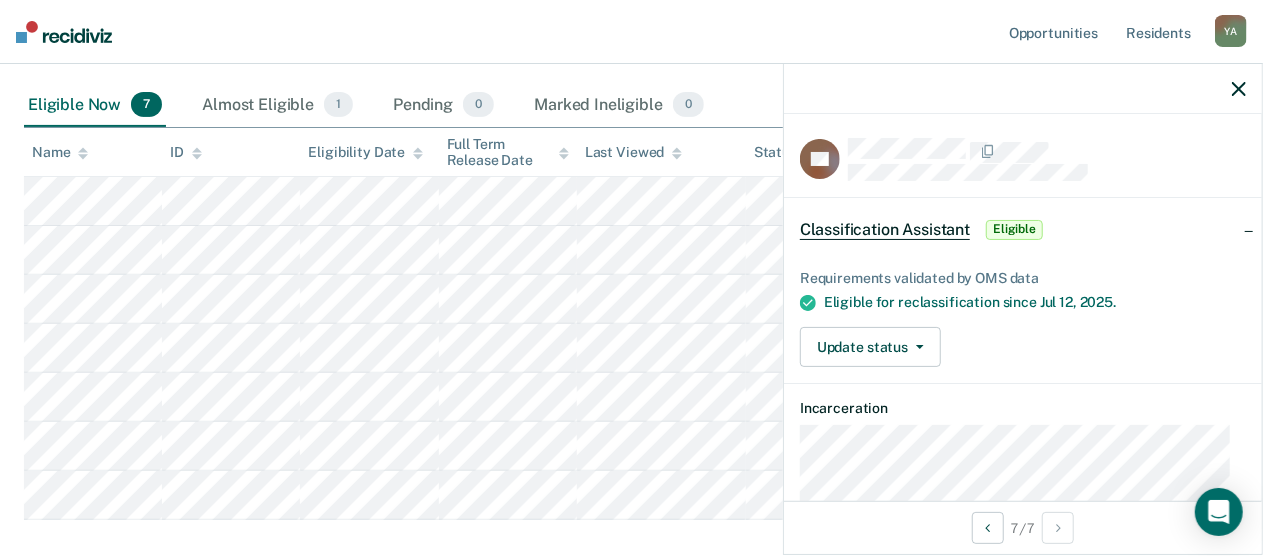 click at bounding box center [1023, 89] 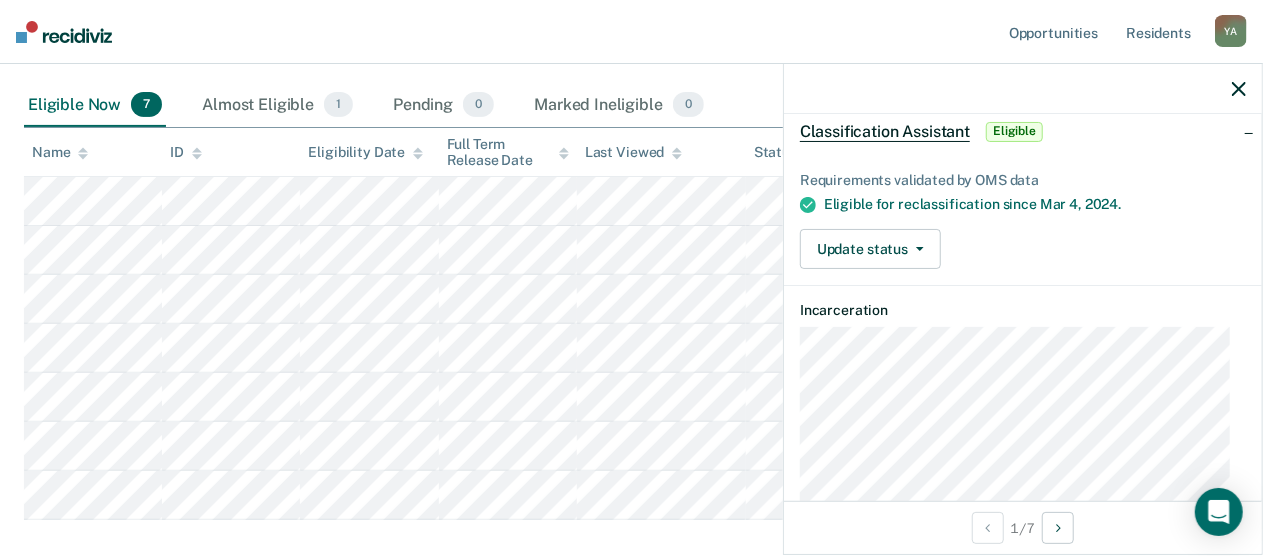 scroll, scrollTop: 96, scrollLeft: 0, axis: vertical 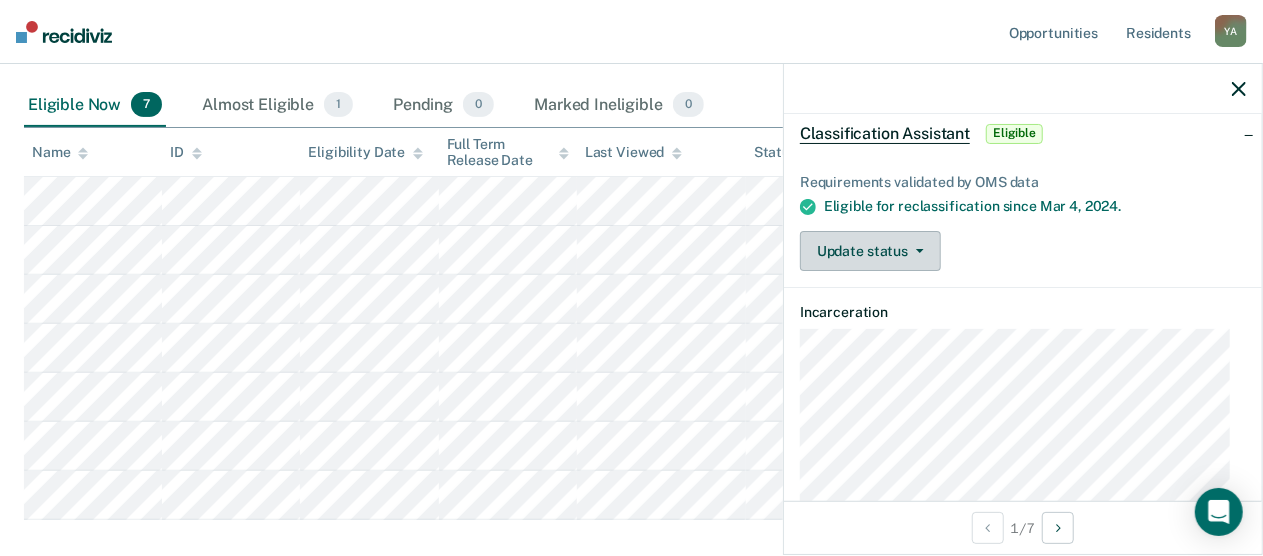 click on "Update status" at bounding box center [870, 251] 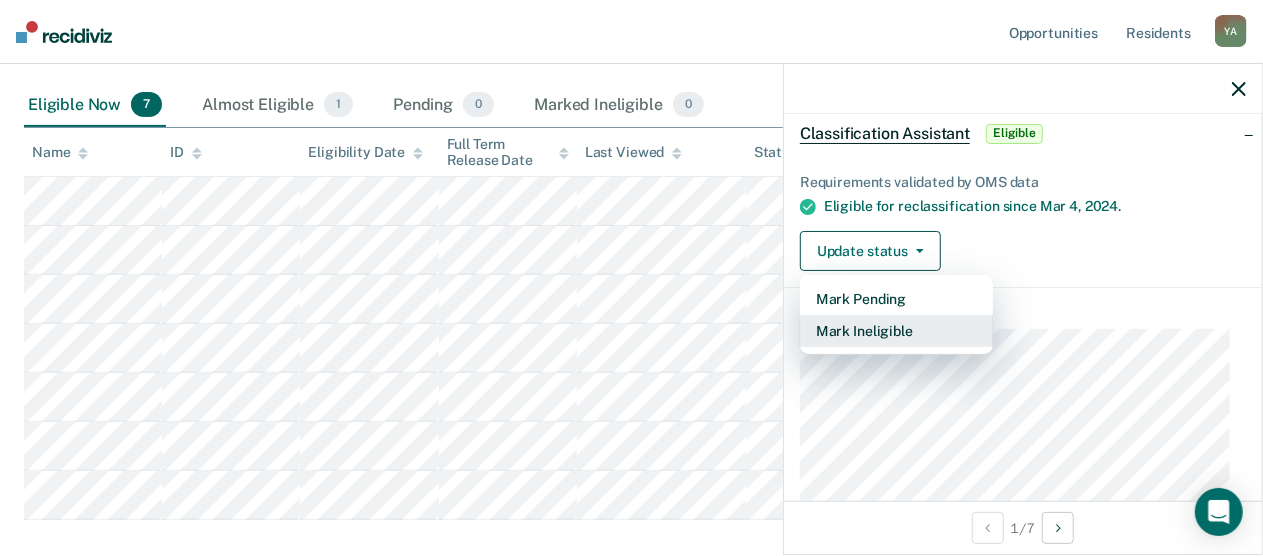 click on "Mark Ineligible" at bounding box center (896, 331) 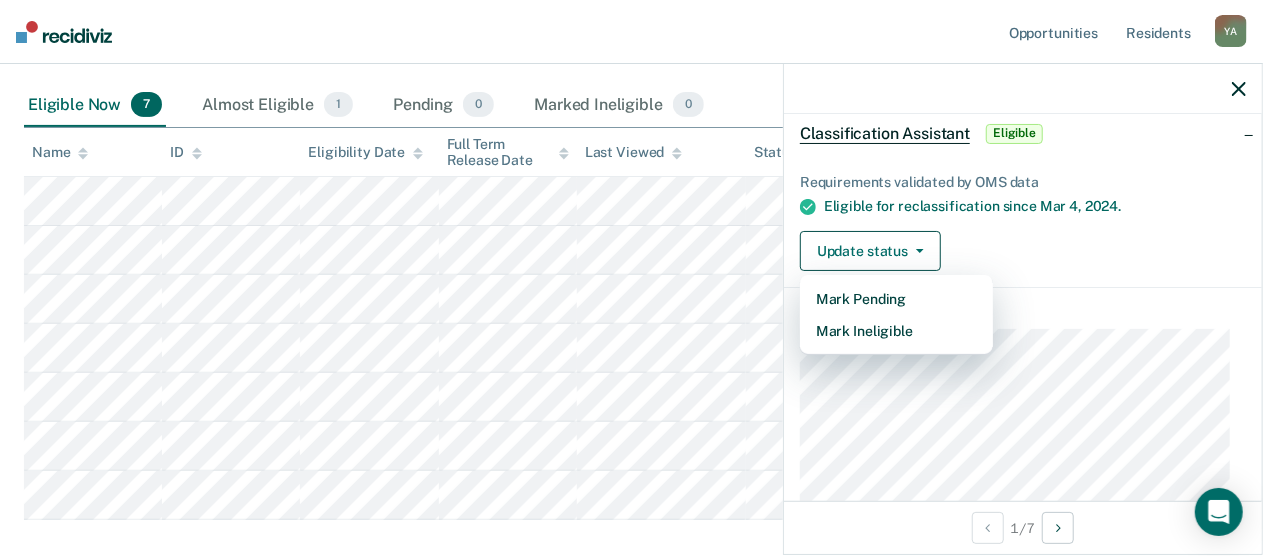 scroll, scrollTop: 83, scrollLeft: 0, axis: vertical 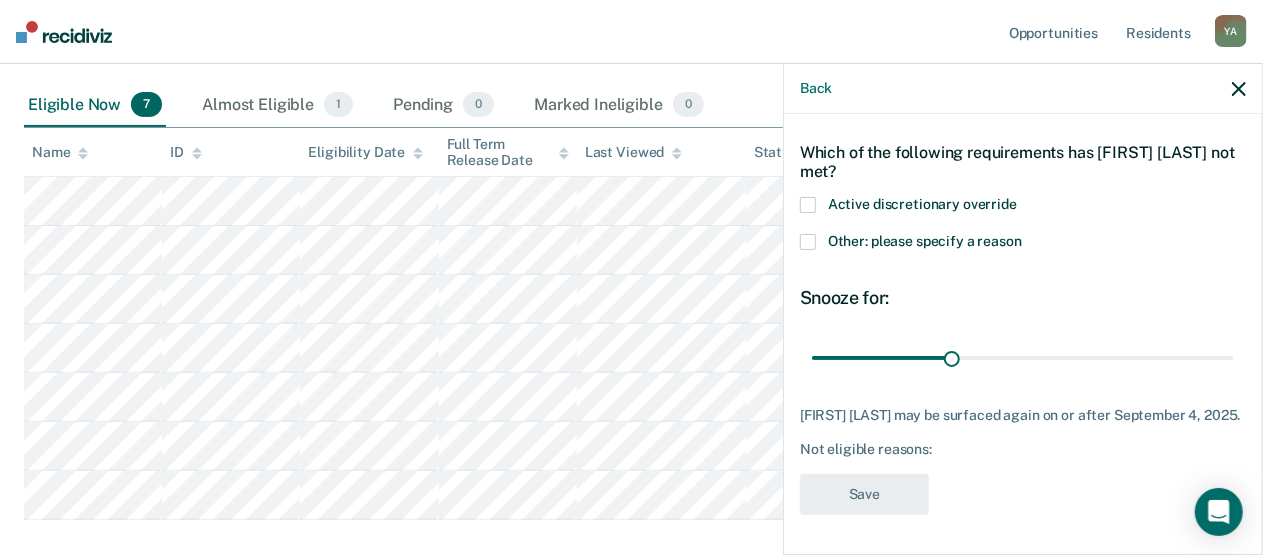 click on "Active discretionary override" at bounding box center [922, 204] 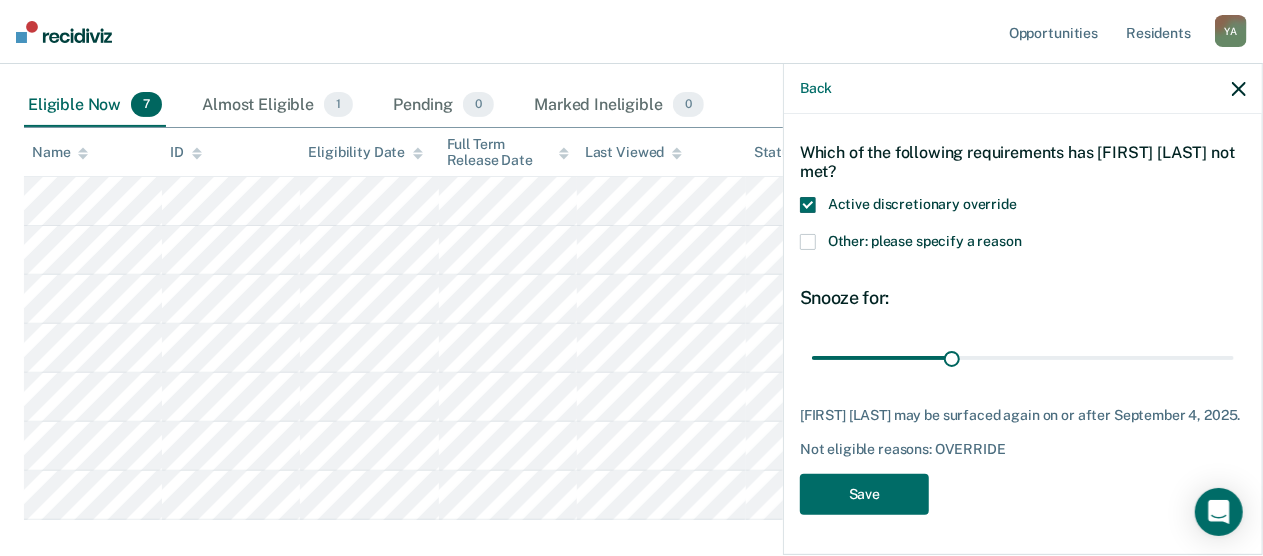 click on "Active discretionary override" at bounding box center [922, 204] 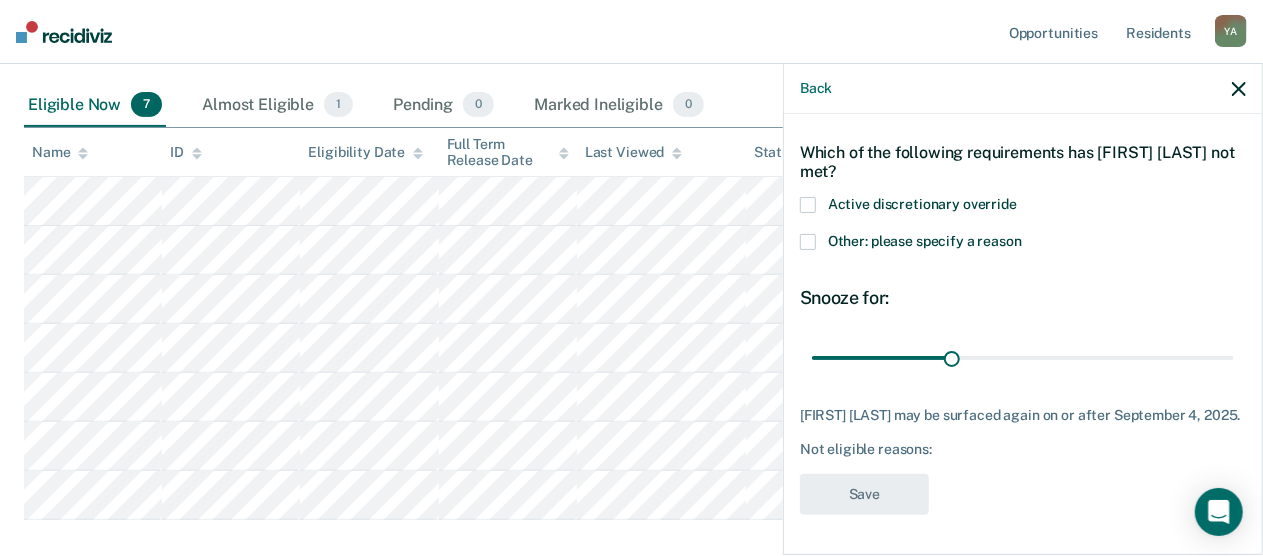 click on "Other: please specify a reason" at bounding box center [925, 241] 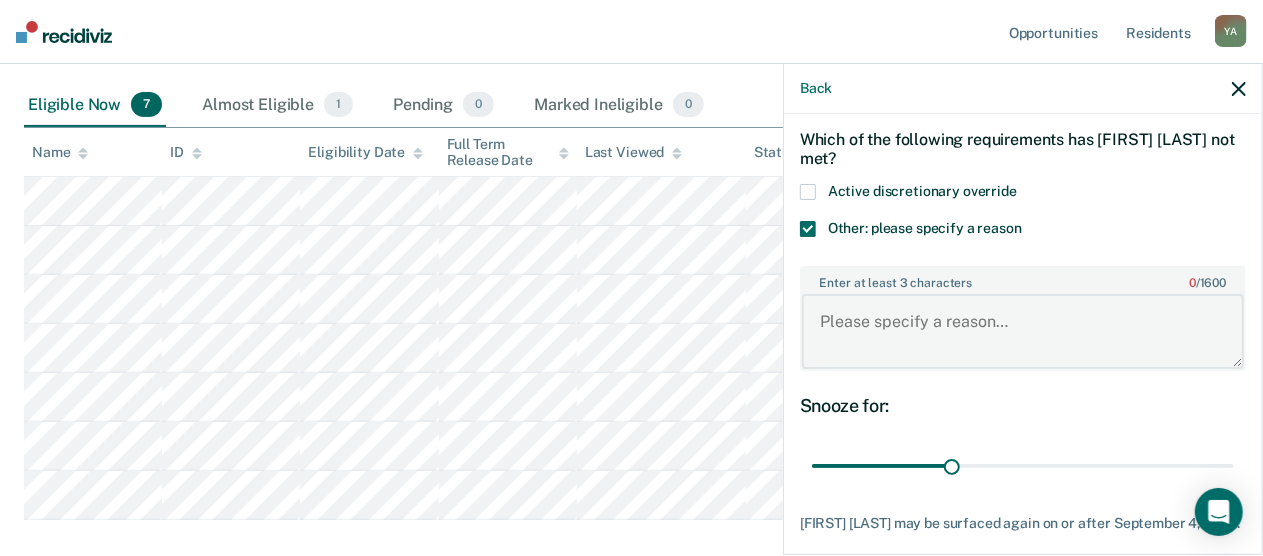 click on "Enter at least 3 characters 0  /  1600" at bounding box center (1023, 331) 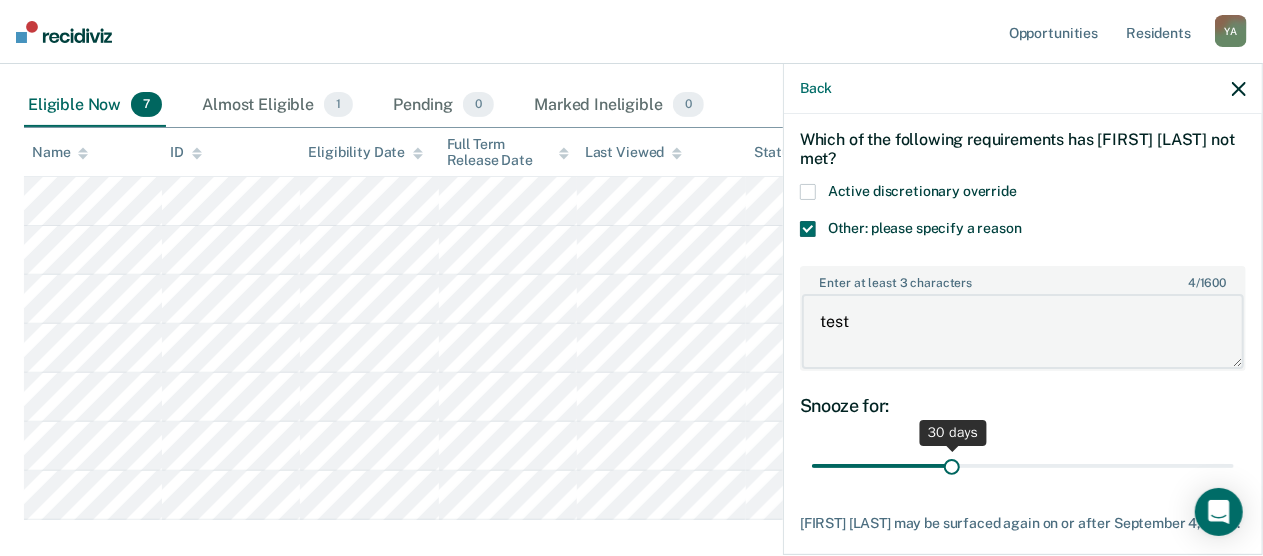 type on "test" 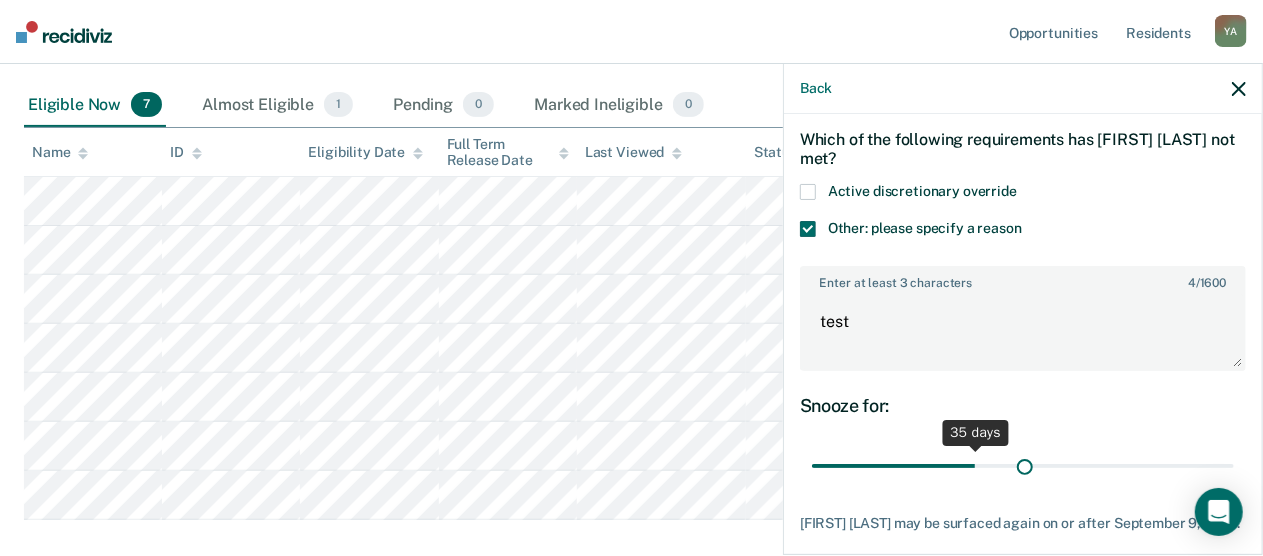drag, startPoint x: 943, startPoint y: 464, endPoint x: 1018, endPoint y: 462, distance: 75.026665 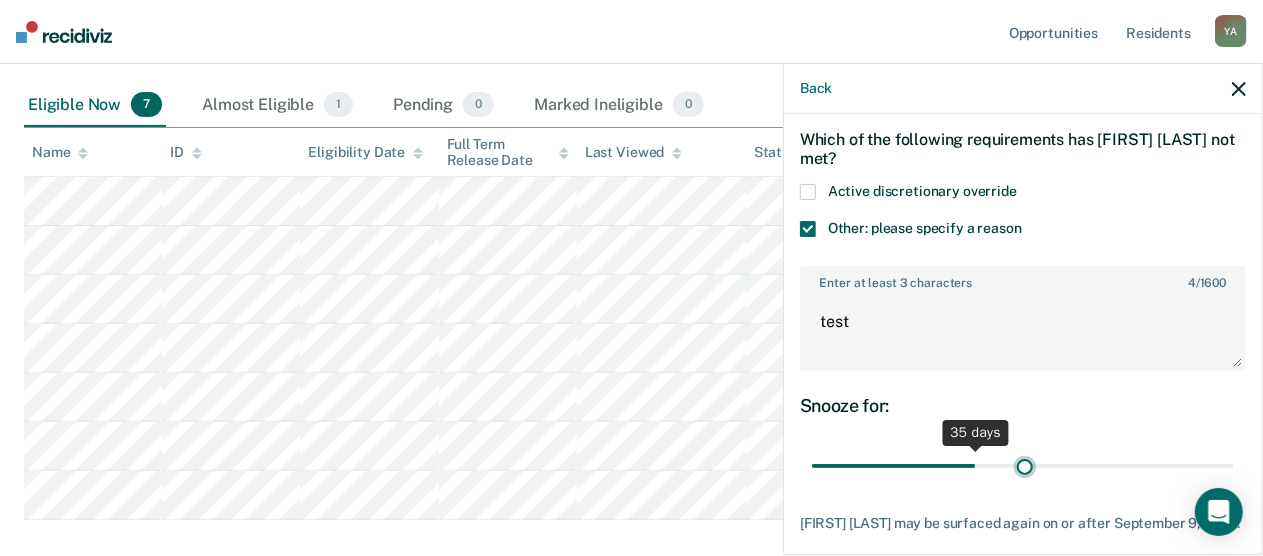 click at bounding box center [1023, 465] 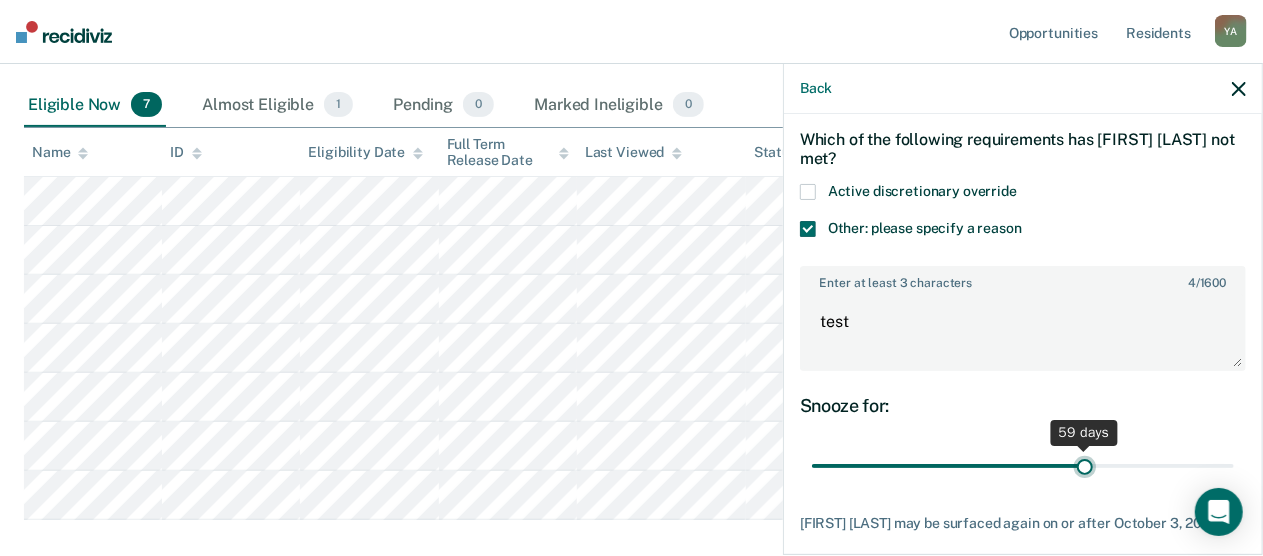 drag, startPoint x: 1037, startPoint y: 462, endPoint x: 1072, endPoint y: 466, distance: 35.22783 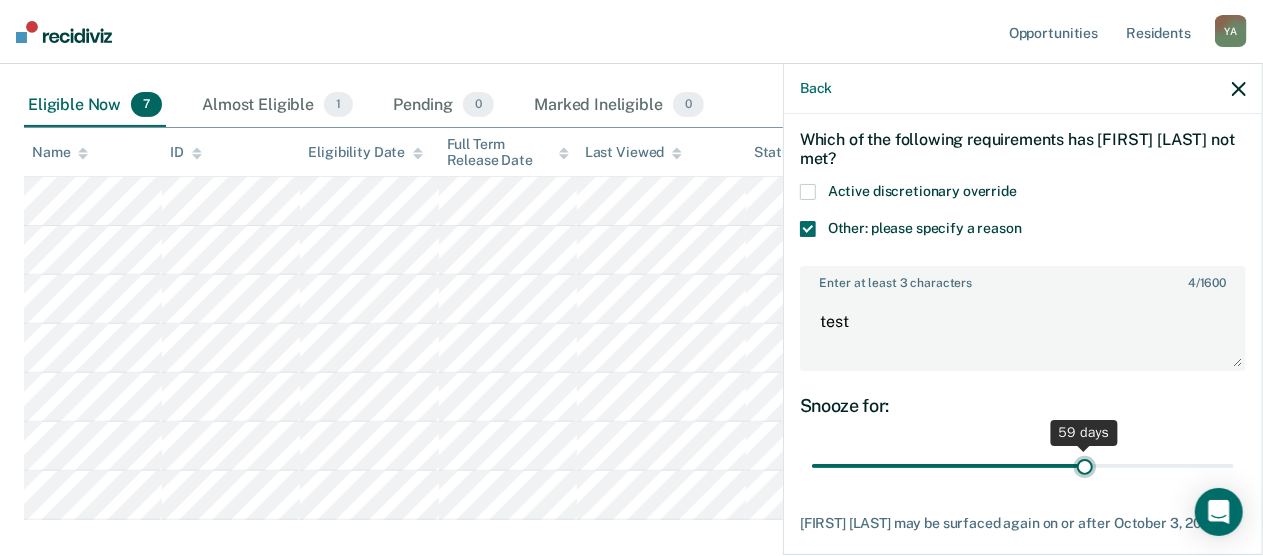click at bounding box center [1023, 465] 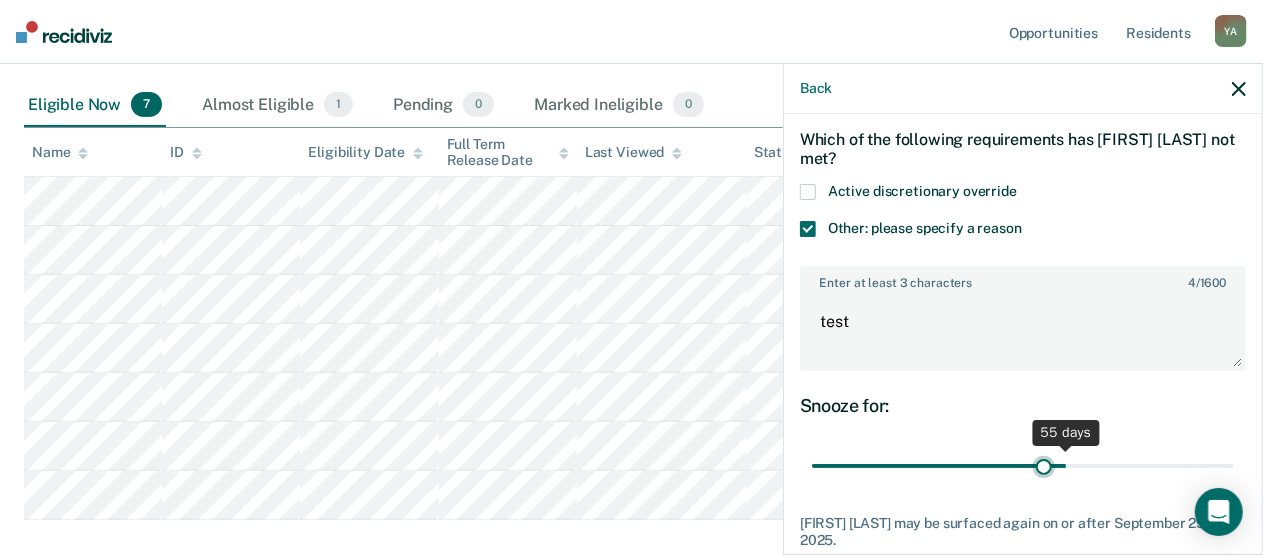 drag, startPoint x: 1072, startPoint y: 466, endPoint x: 1034, endPoint y: 450, distance: 41.231056 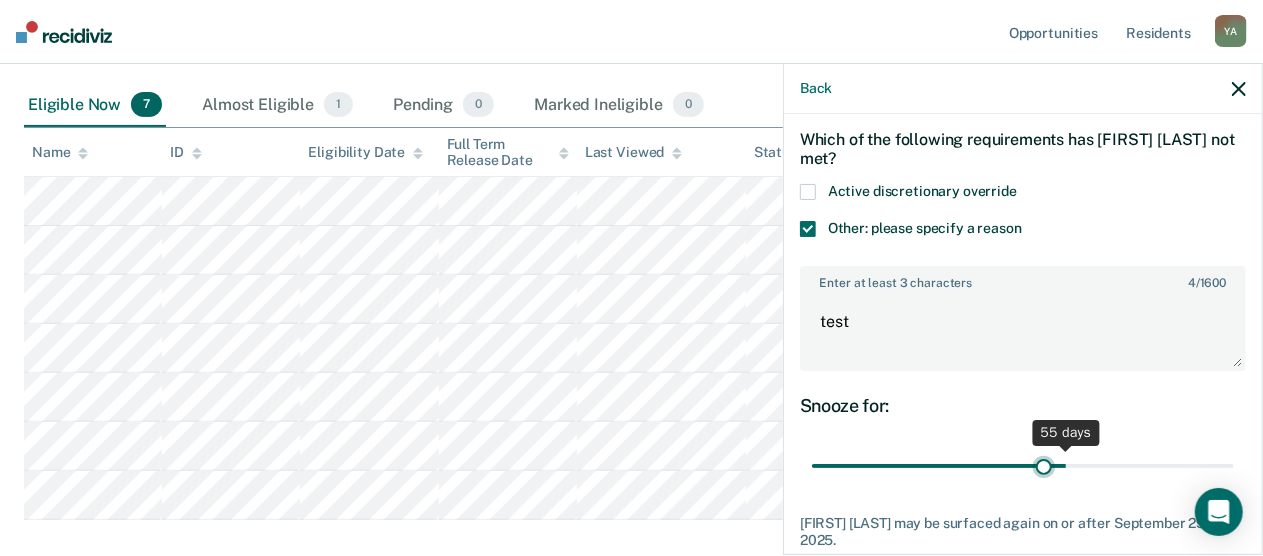 type on "50" 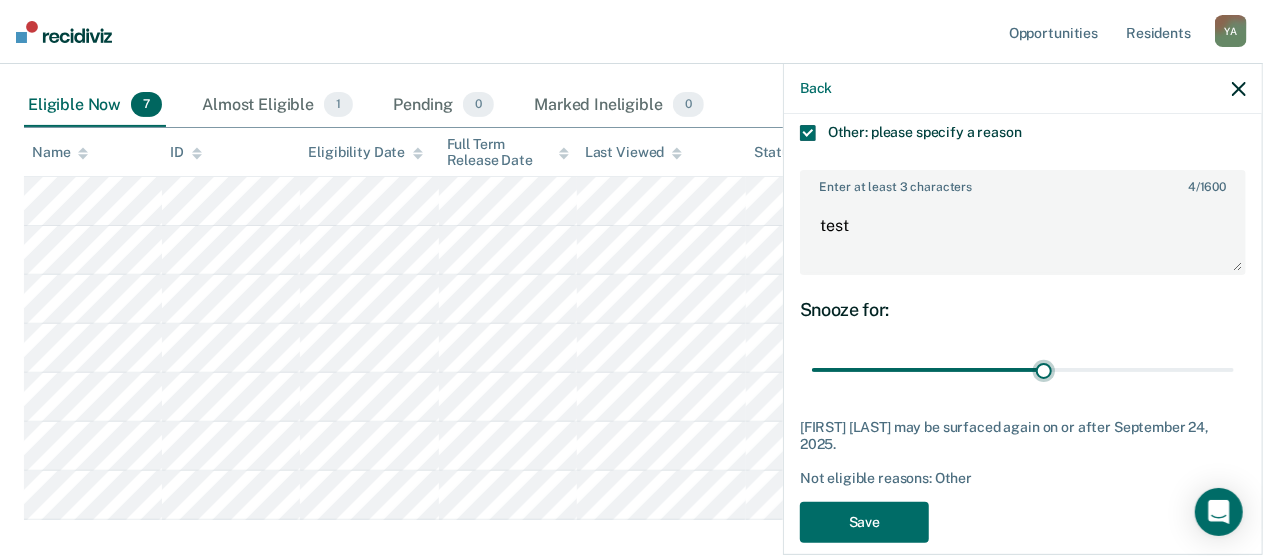 scroll, scrollTop: 204, scrollLeft: 0, axis: vertical 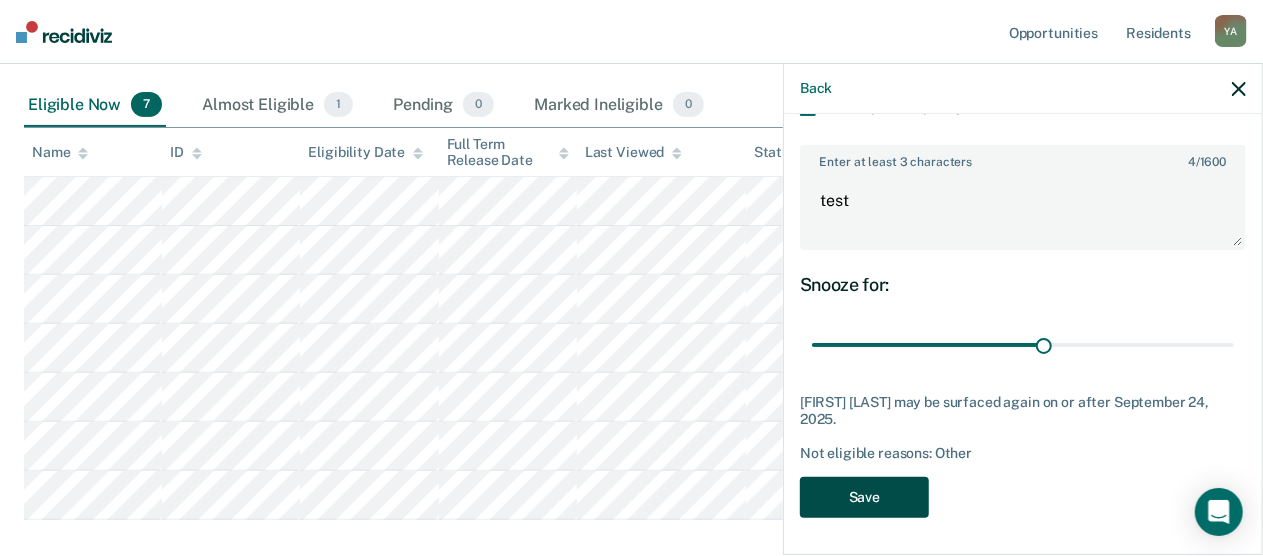 click on "Save" at bounding box center [864, 497] 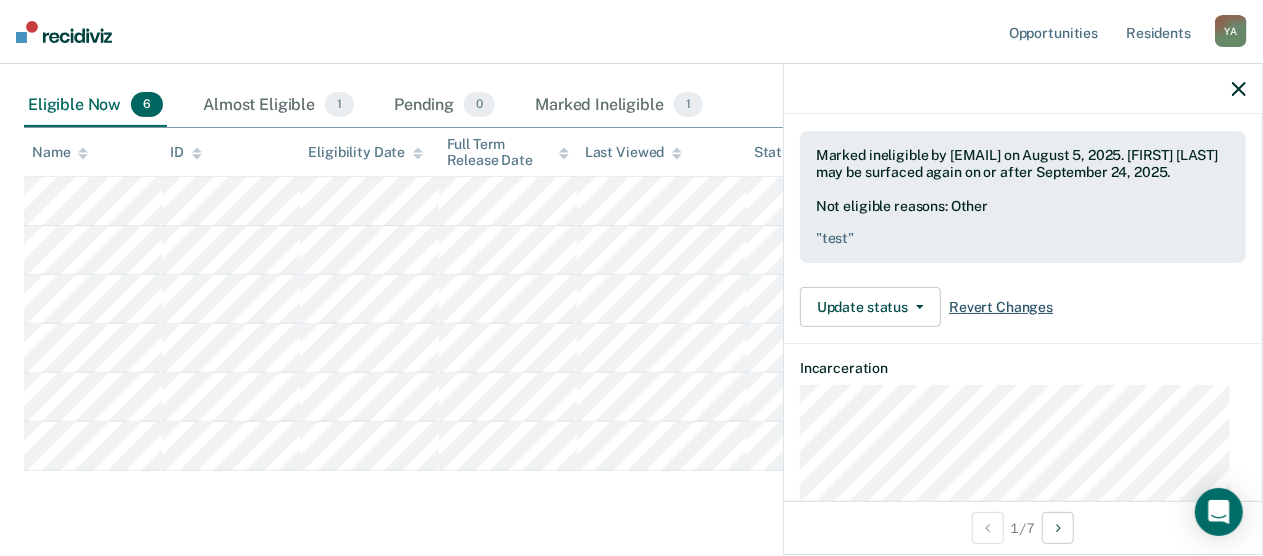 click on "Revert Changes" at bounding box center [1001, 307] 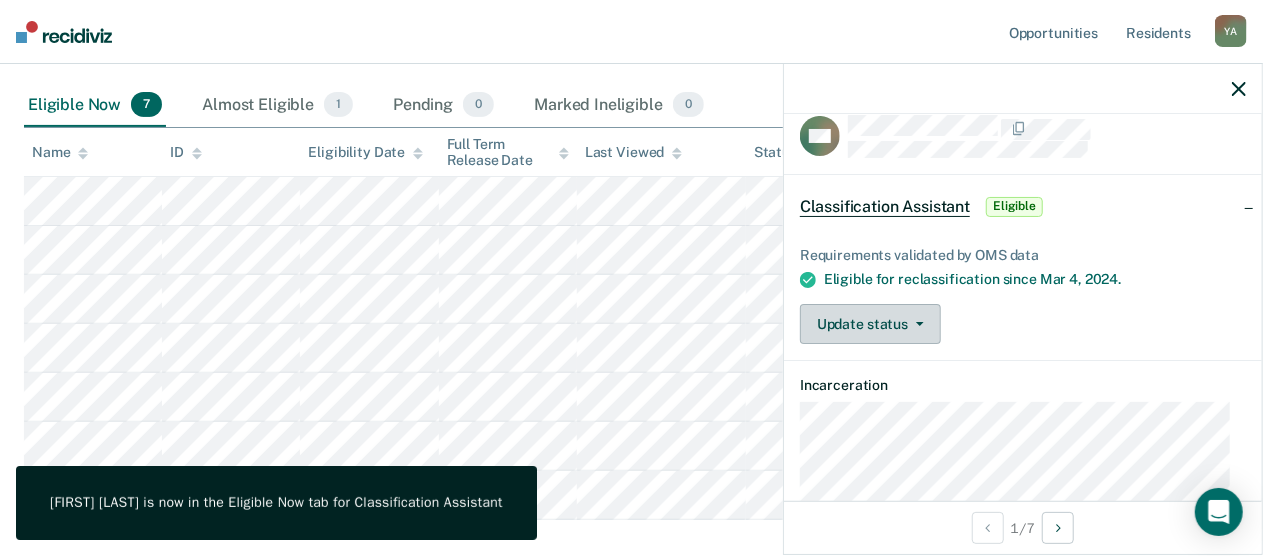 click on "Update status" at bounding box center [870, 324] 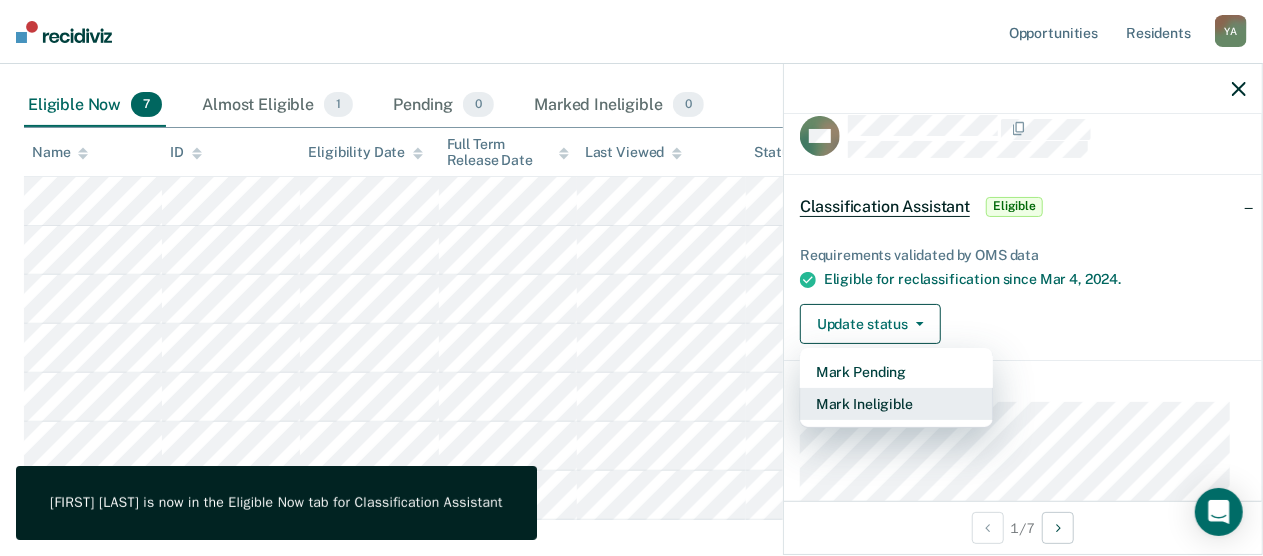 click on "Mark Ineligible" at bounding box center (896, 404) 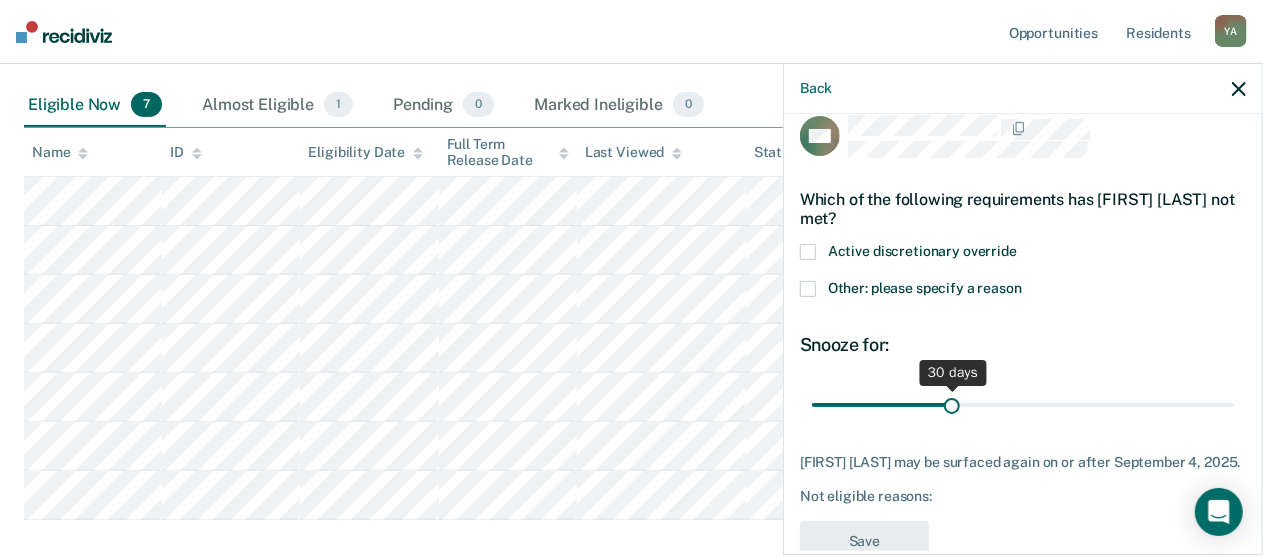 scroll, scrollTop: 83, scrollLeft: 0, axis: vertical 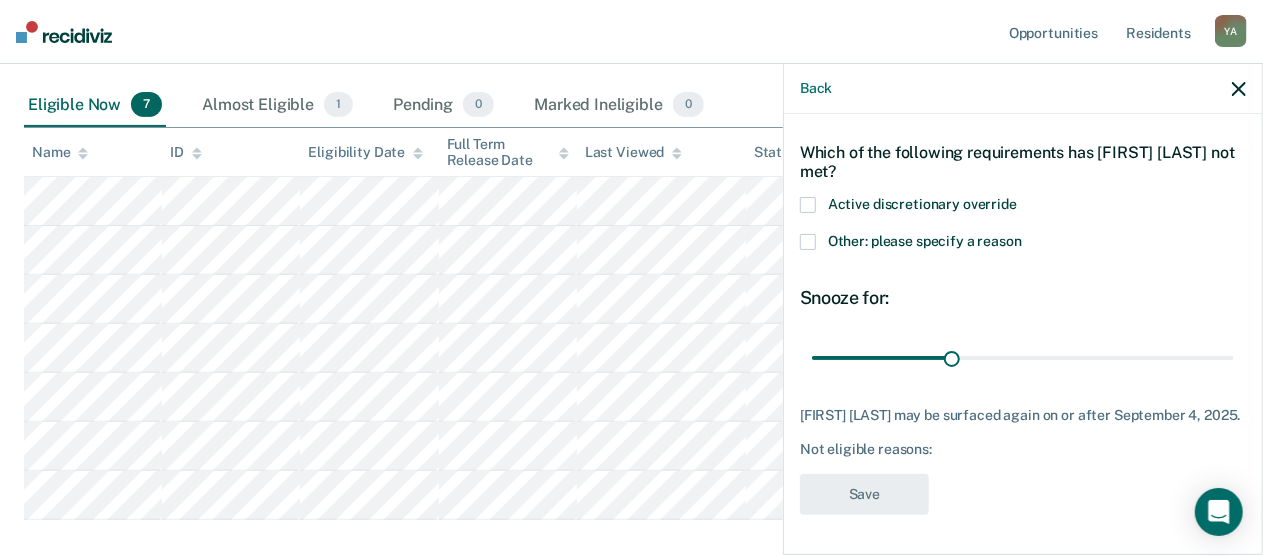 click on "Other: please specify a reason" at bounding box center (925, 241) 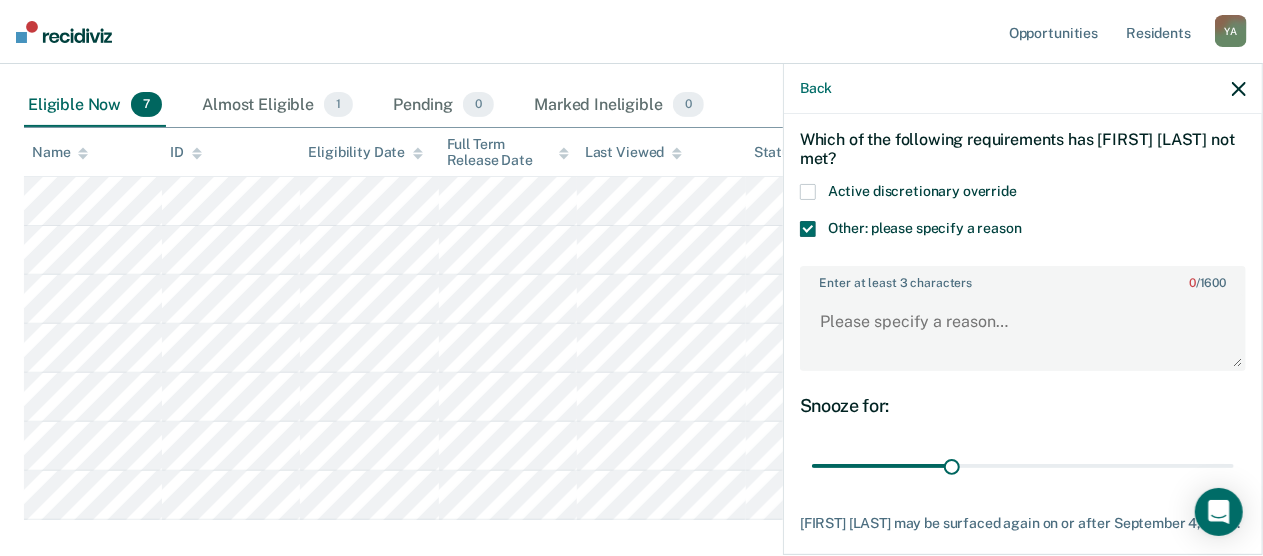 click on "Active discretionary override" at bounding box center (922, 191) 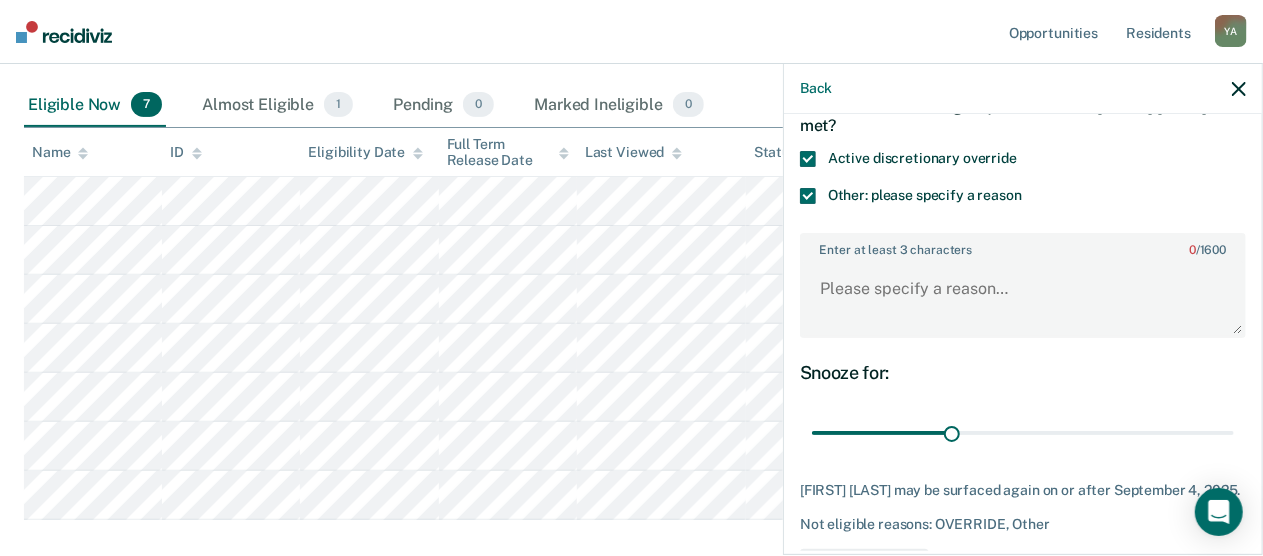 click on "Other: please specify a reason" at bounding box center (1023, 198) 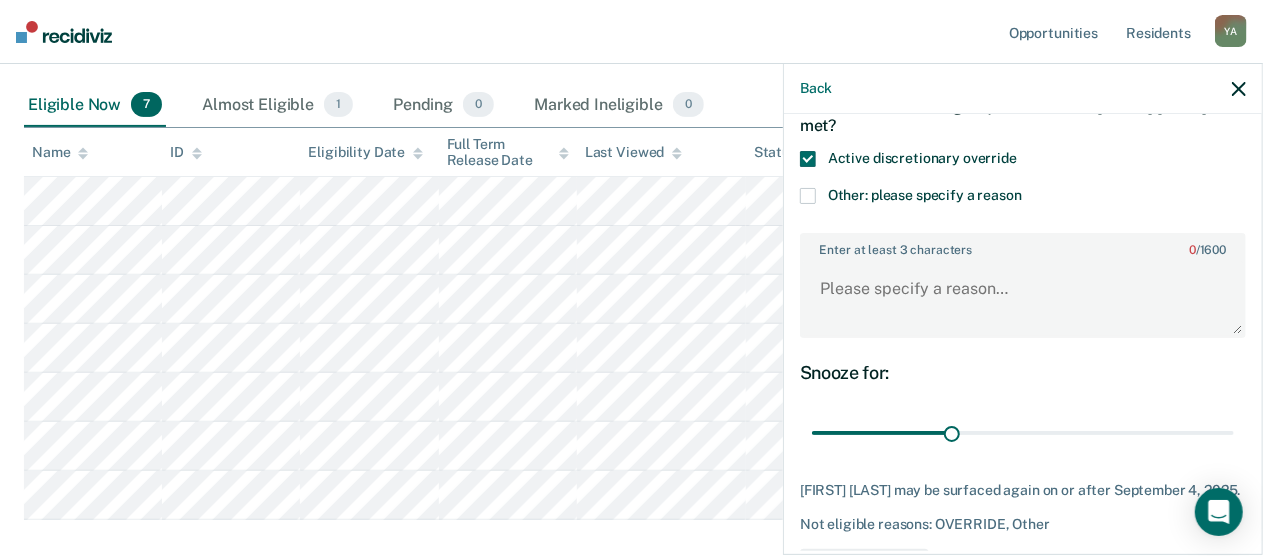 scroll, scrollTop: 83, scrollLeft: 0, axis: vertical 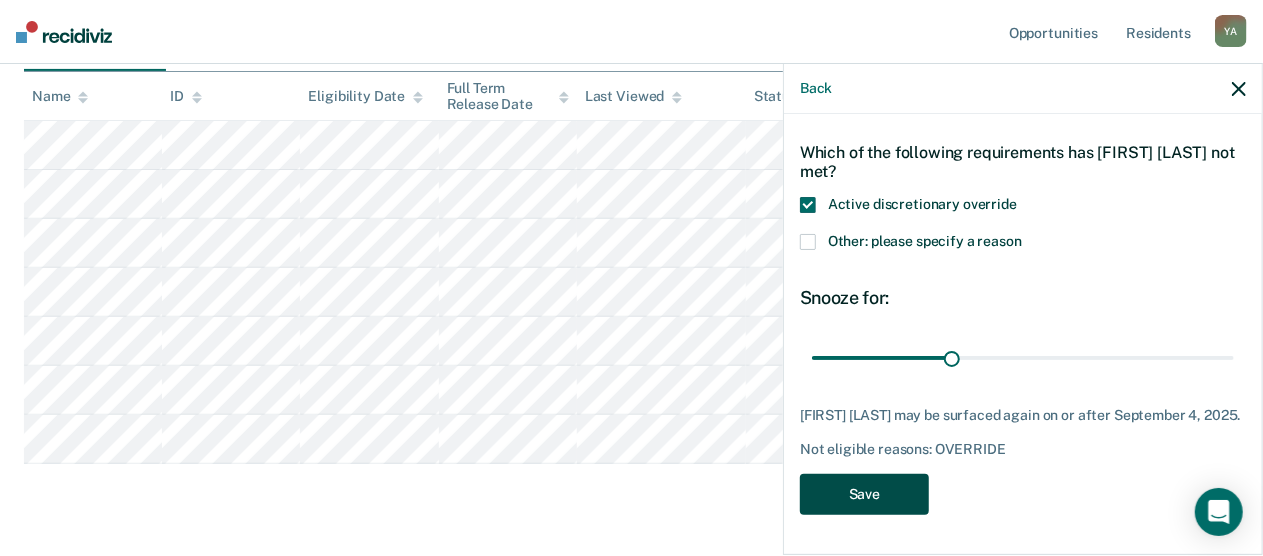 click on "Save" at bounding box center [864, 494] 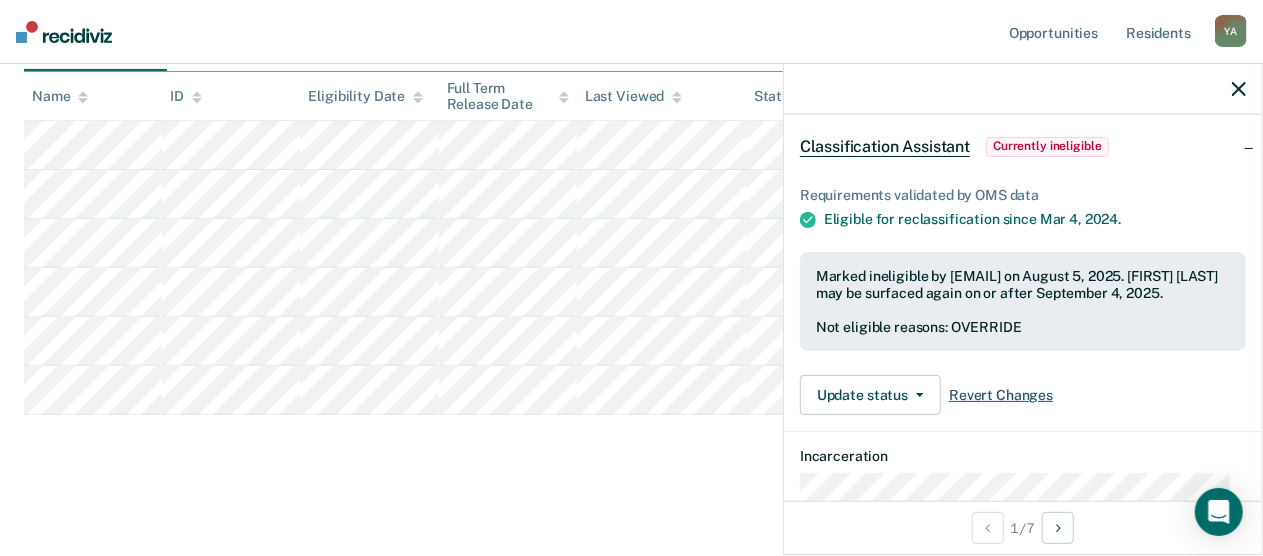 click on "Revert Changes" at bounding box center (1001, 395) 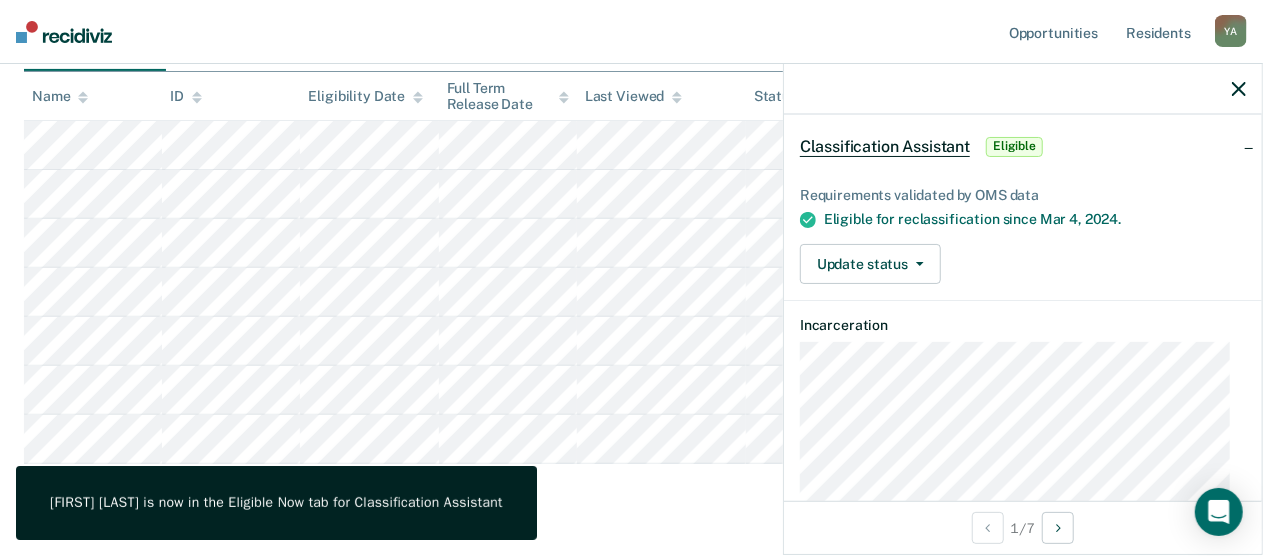 scroll, scrollTop: 142, scrollLeft: 0, axis: vertical 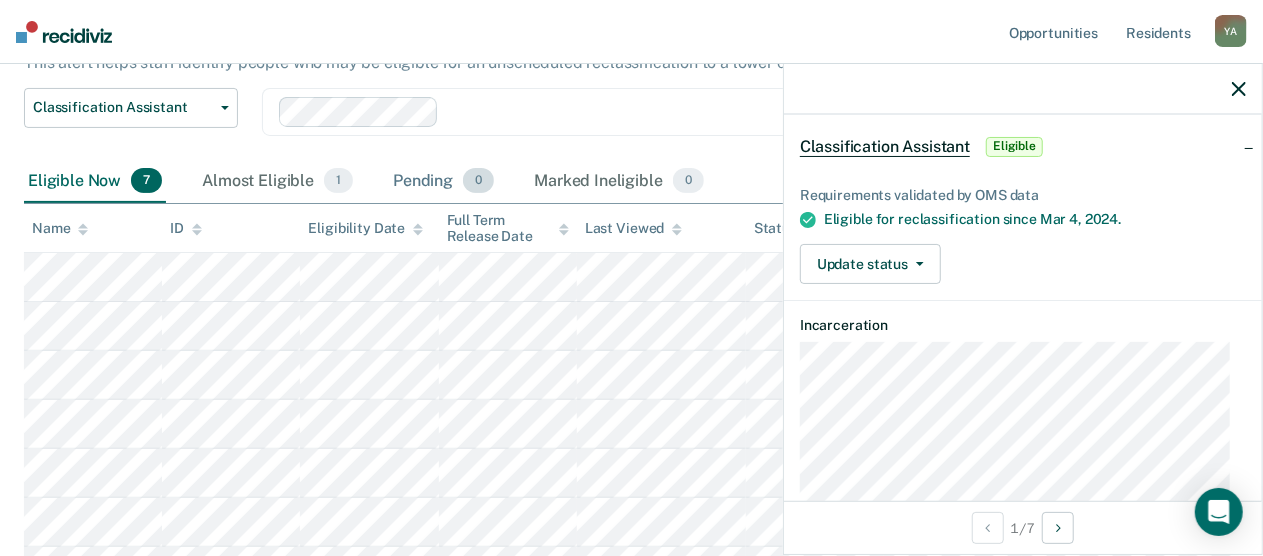 click on "Pending 0" at bounding box center (443, 182) 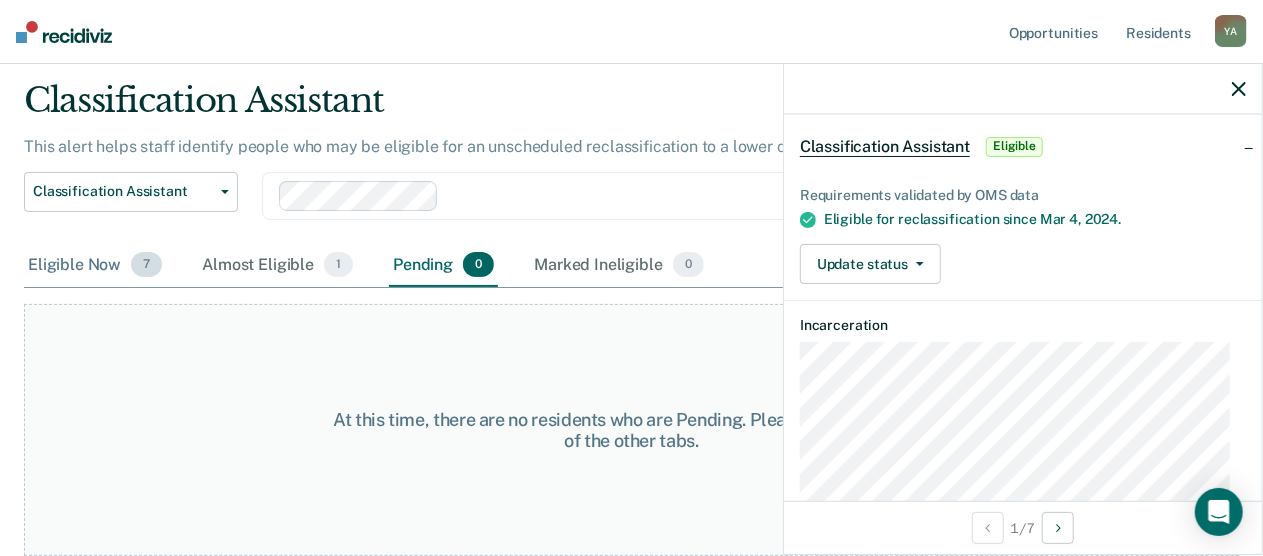 click on "Eligible Now 7" at bounding box center [95, 266] 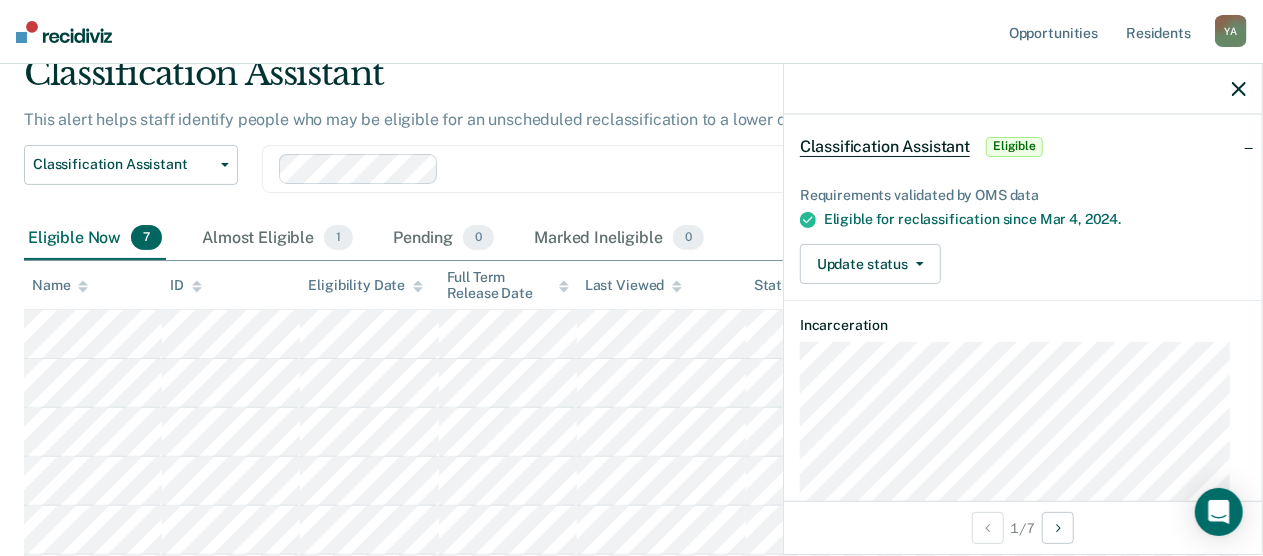 click 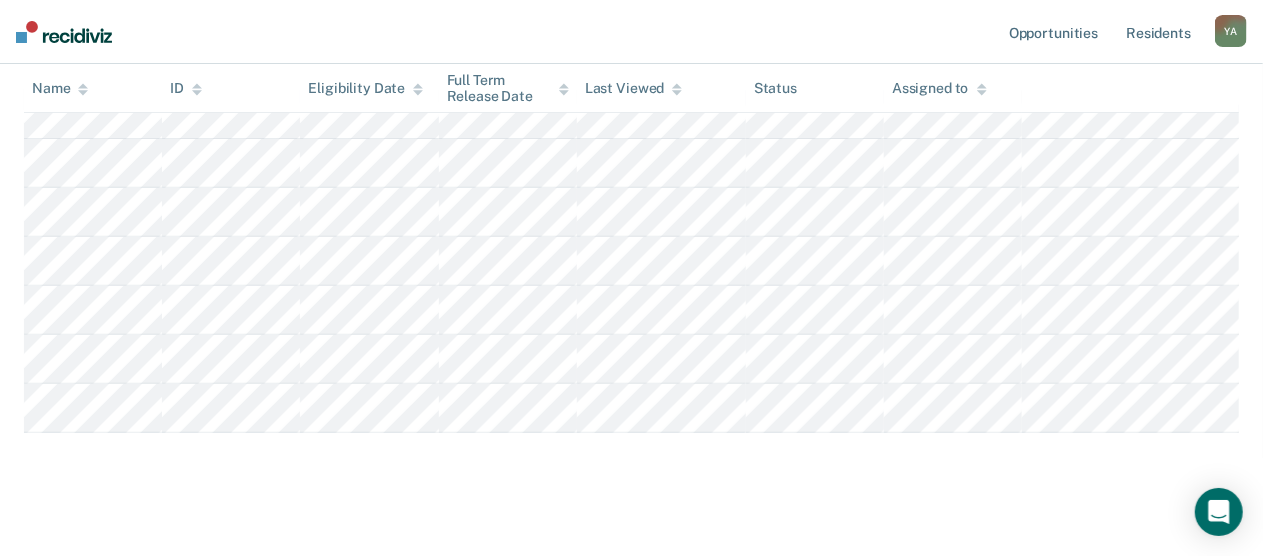 scroll, scrollTop: 340, scrollLeft: 0, axis: vertical 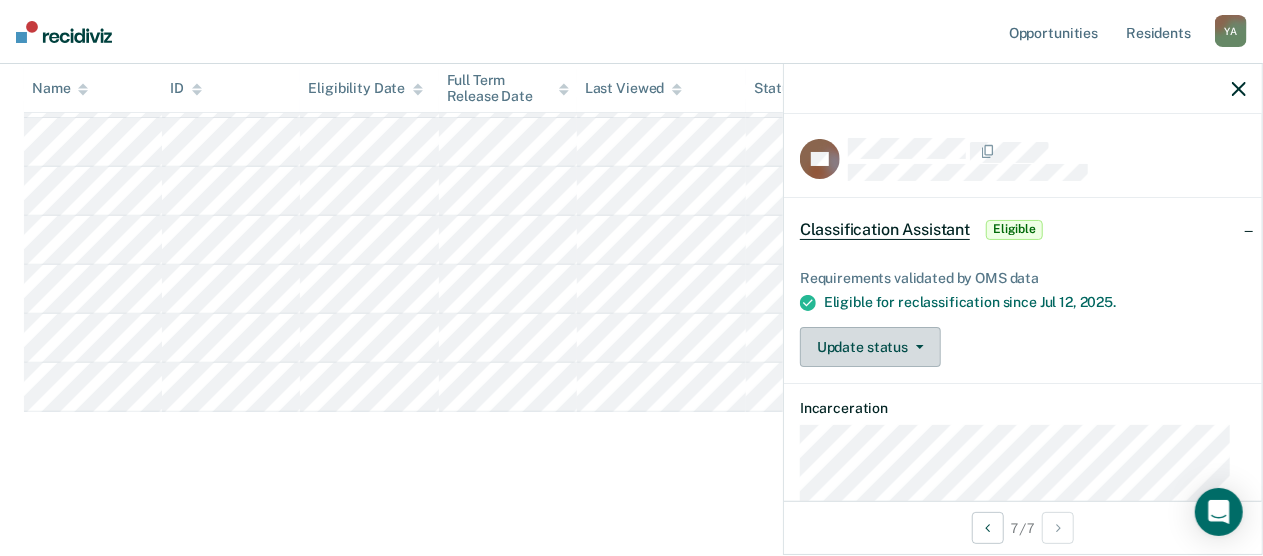 click on "Update status" at bounding box center (870, 347) 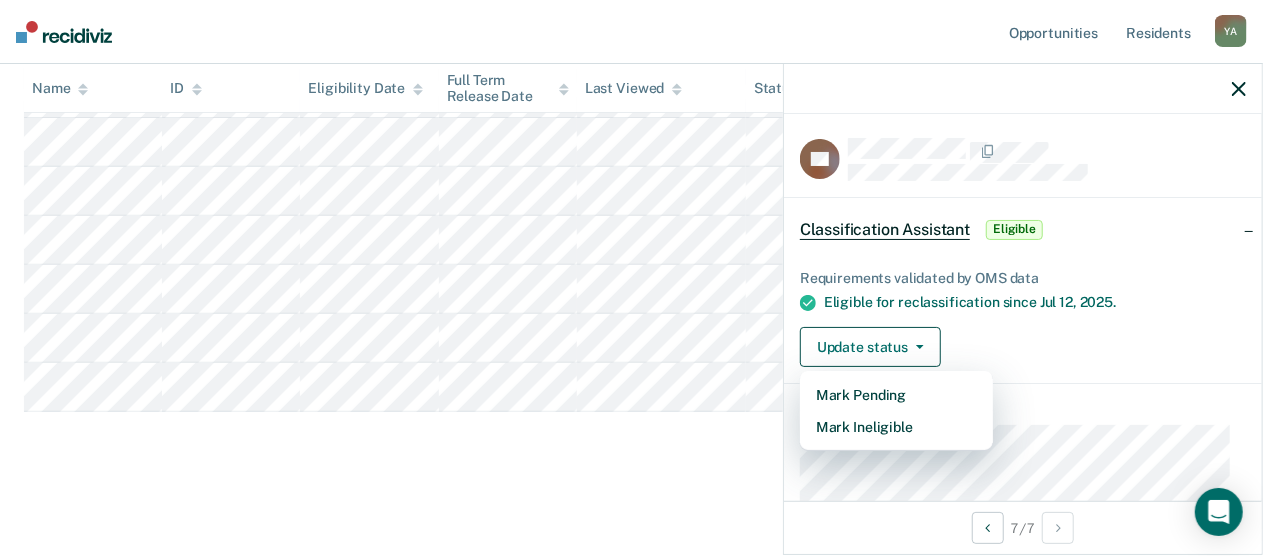 click on "Classification Assistant   This alert helps staff identify people who may be eligible for an unscheduled reclassification to a lower custody level.  Classification Assistant Classification Assistant Clear   case managers Eligible Now 7 Almost Eligible 1 Pending 0 Marked Ineligible 0
To pick up a draggable item, press the space bar.
While dragging, use the arrow keys to move the item.
Press space again to drop the item in its new position, or press escape to cancel.
Name ID Eligibility Date Full Term Release Date Last Viewed Status Assigned to" at bounding box center [631, 165] 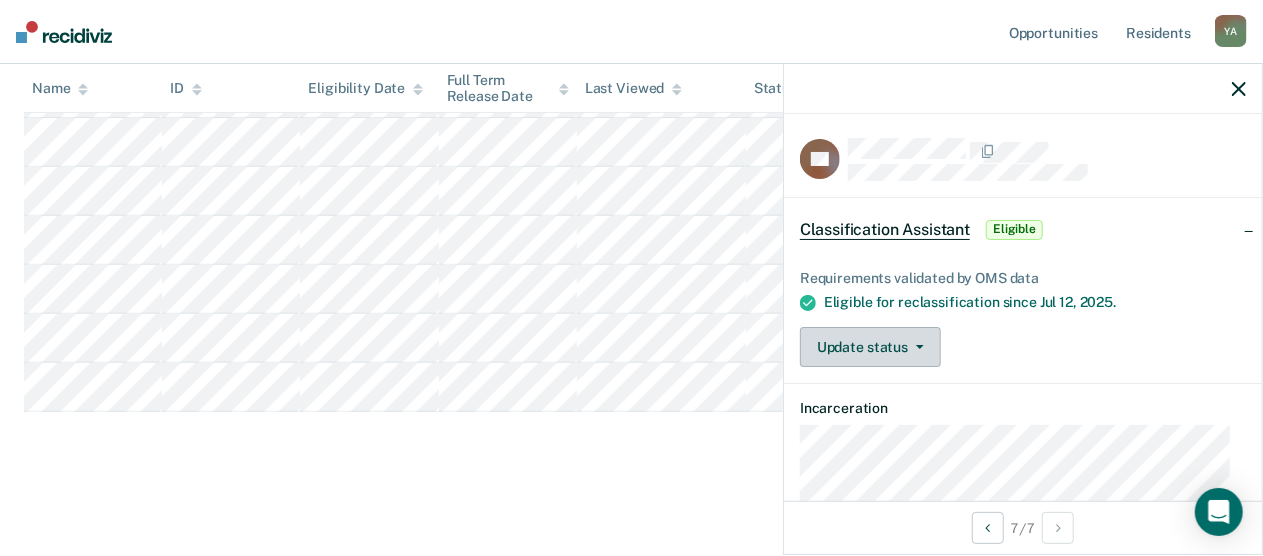 click on "Update status" at bounding box center (870, 347) 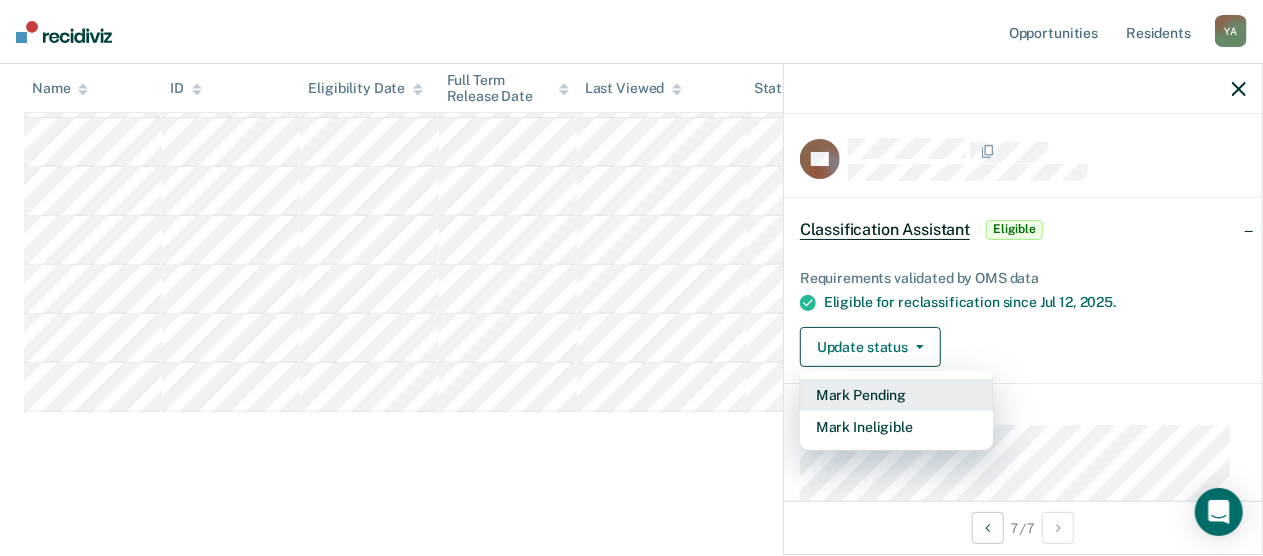 click on "Mark Pending" at bounding box center (896, 395) 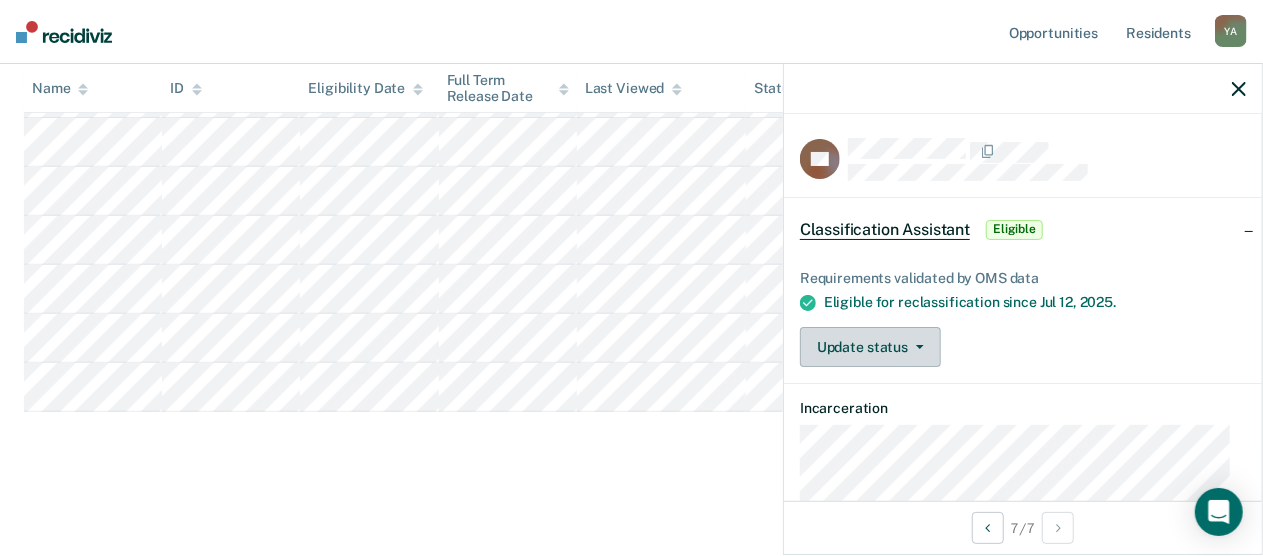 scroll, scrollTop: 293, scrollLeft: 0, axis: vertical 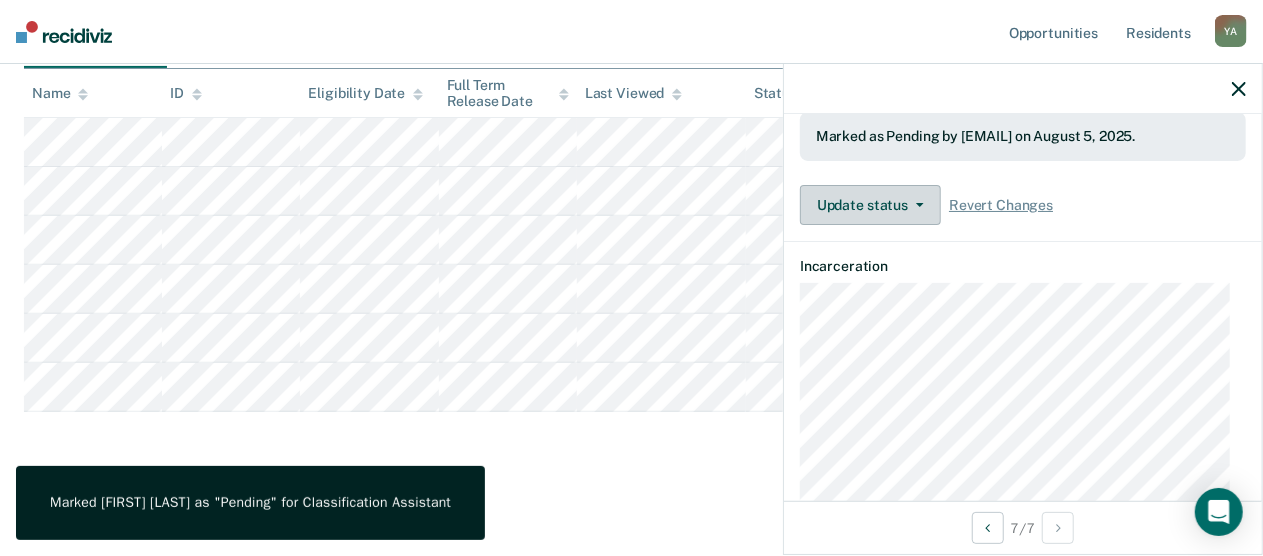 click on "Update status" at bounding box center [870, 205] 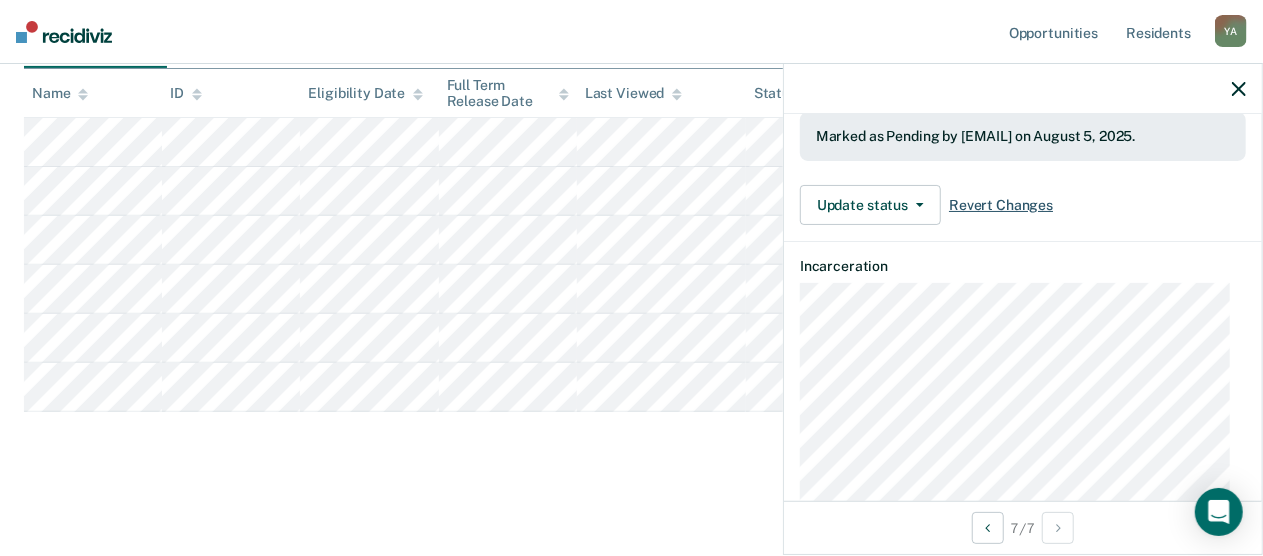 click on "Revert Changes" at bounding box center [1001, 205] 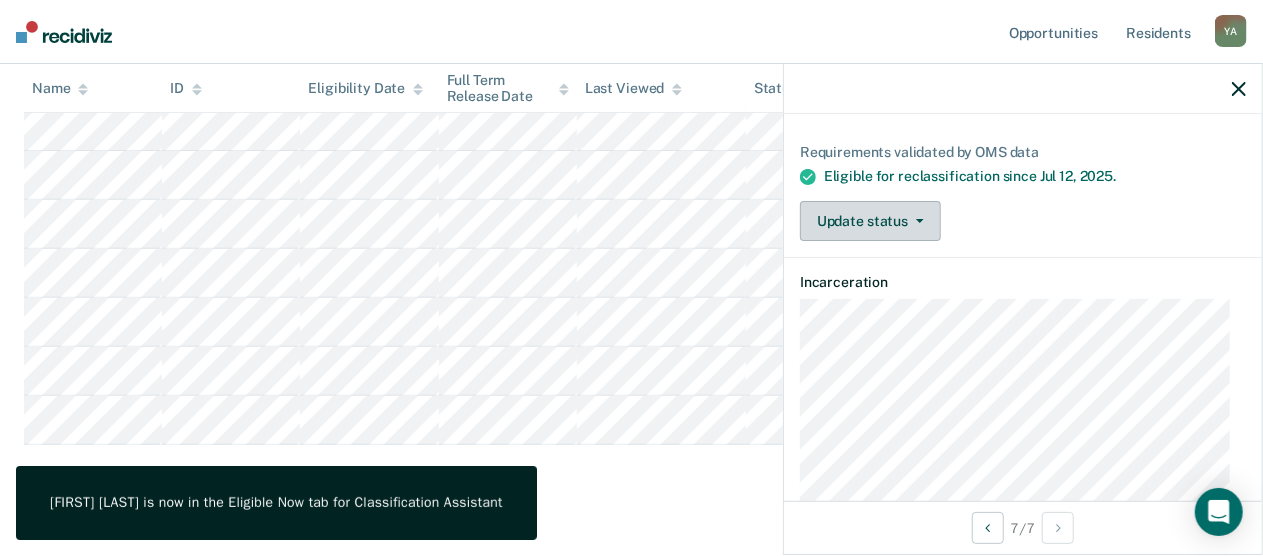 click on "Update status" at bounding box center (870, 221) 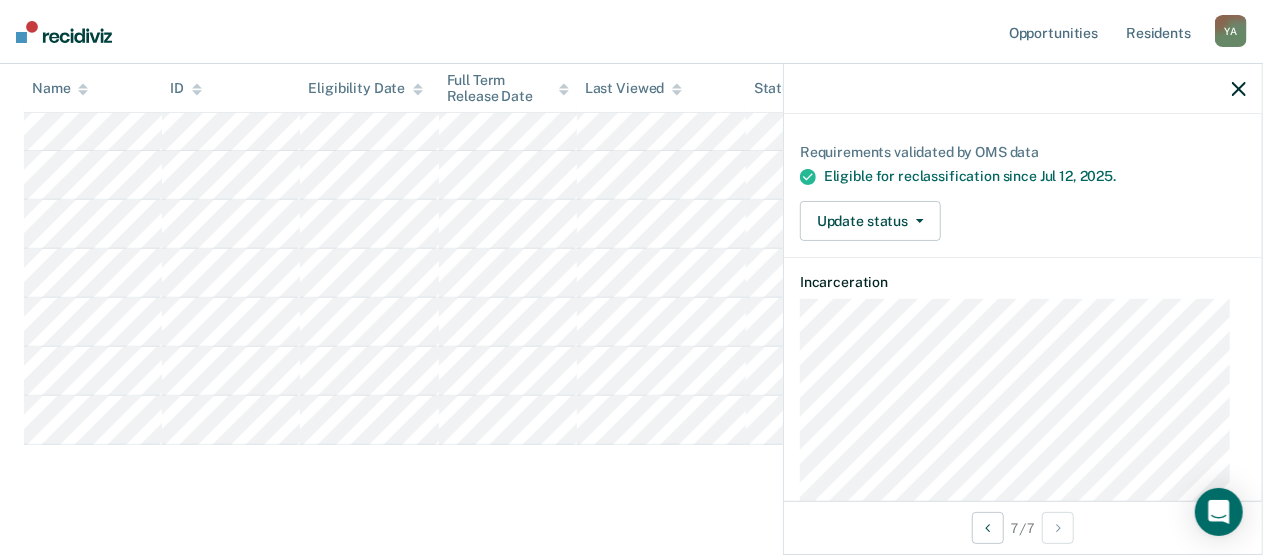 click on "Update status Mark Pending Mark Ineligible" at bounding box center [1023, 221] 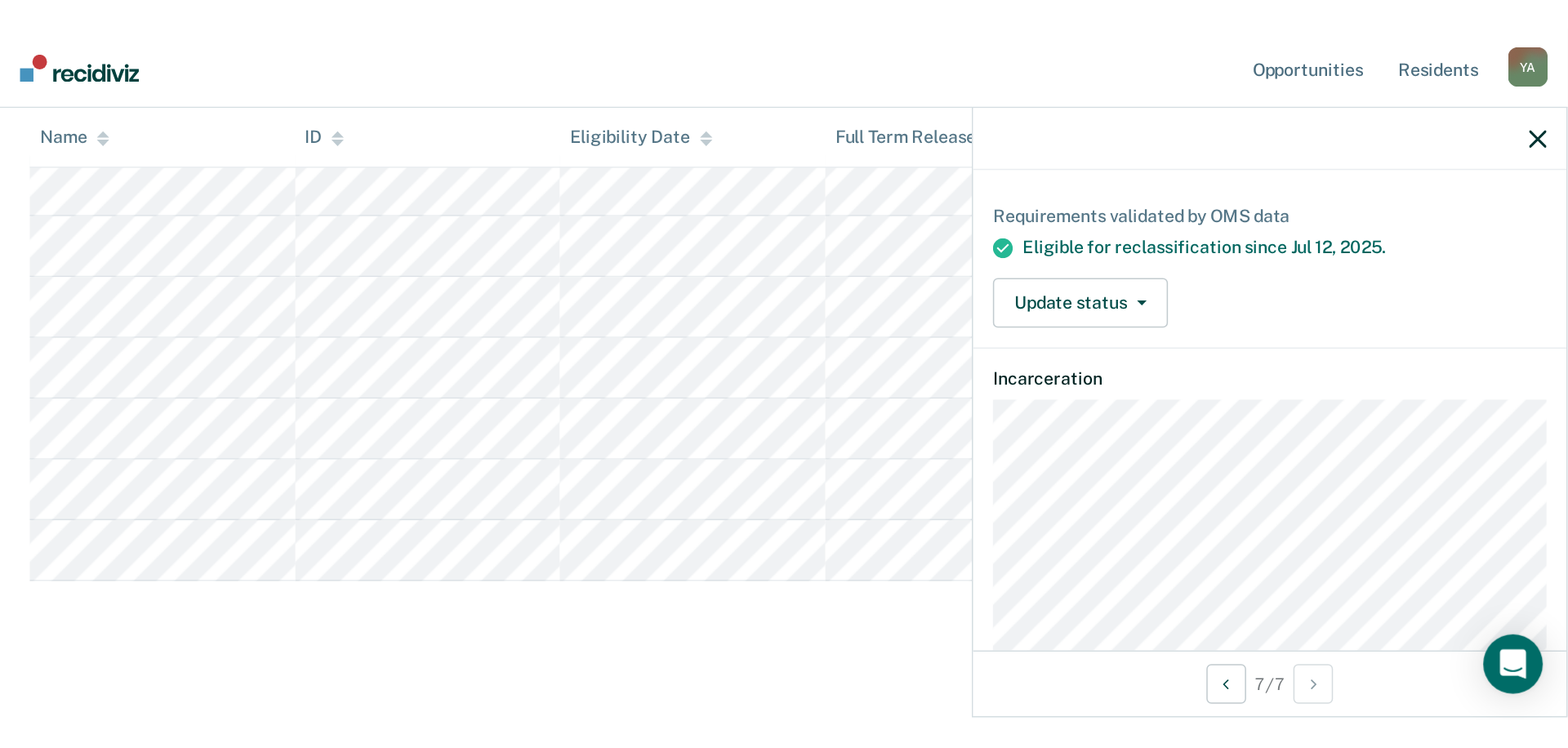 scroll, scrollTop: 0, scrollLeft: 0, axis: both 